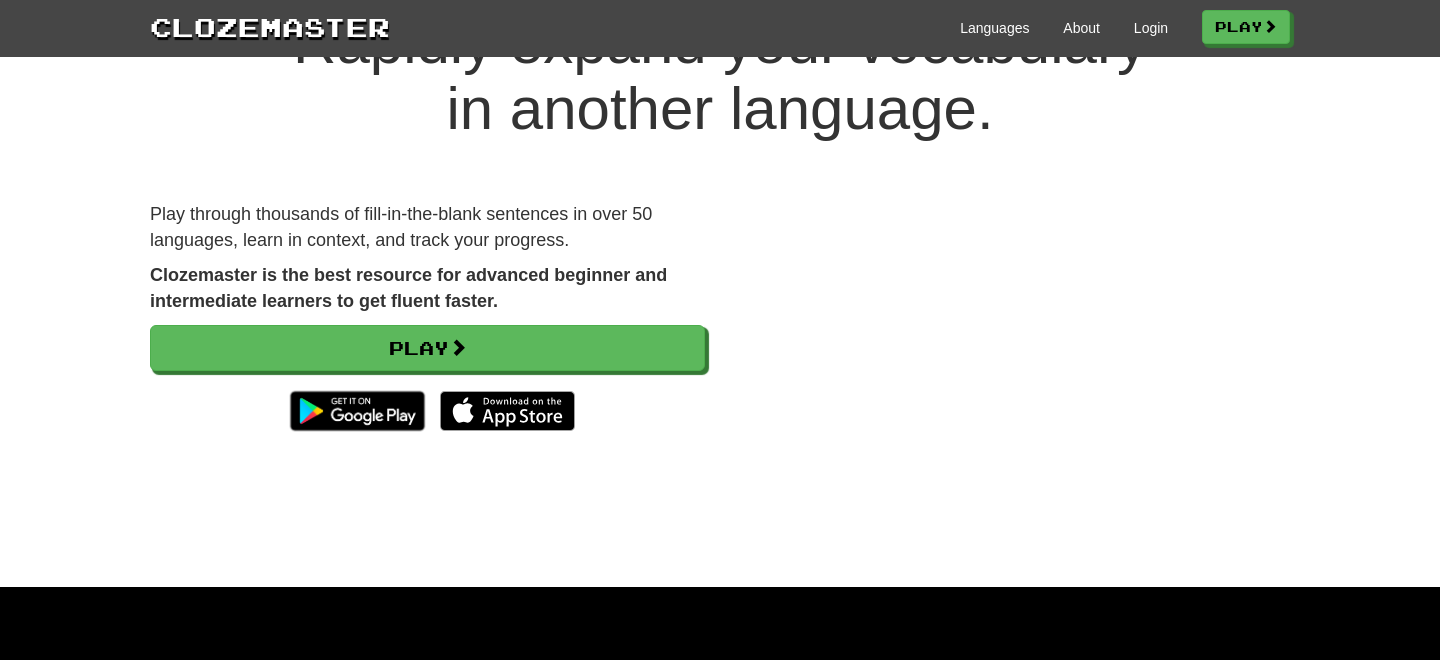 scroll, scrollTop: 97, scrollLeft: 0, axis: vertical 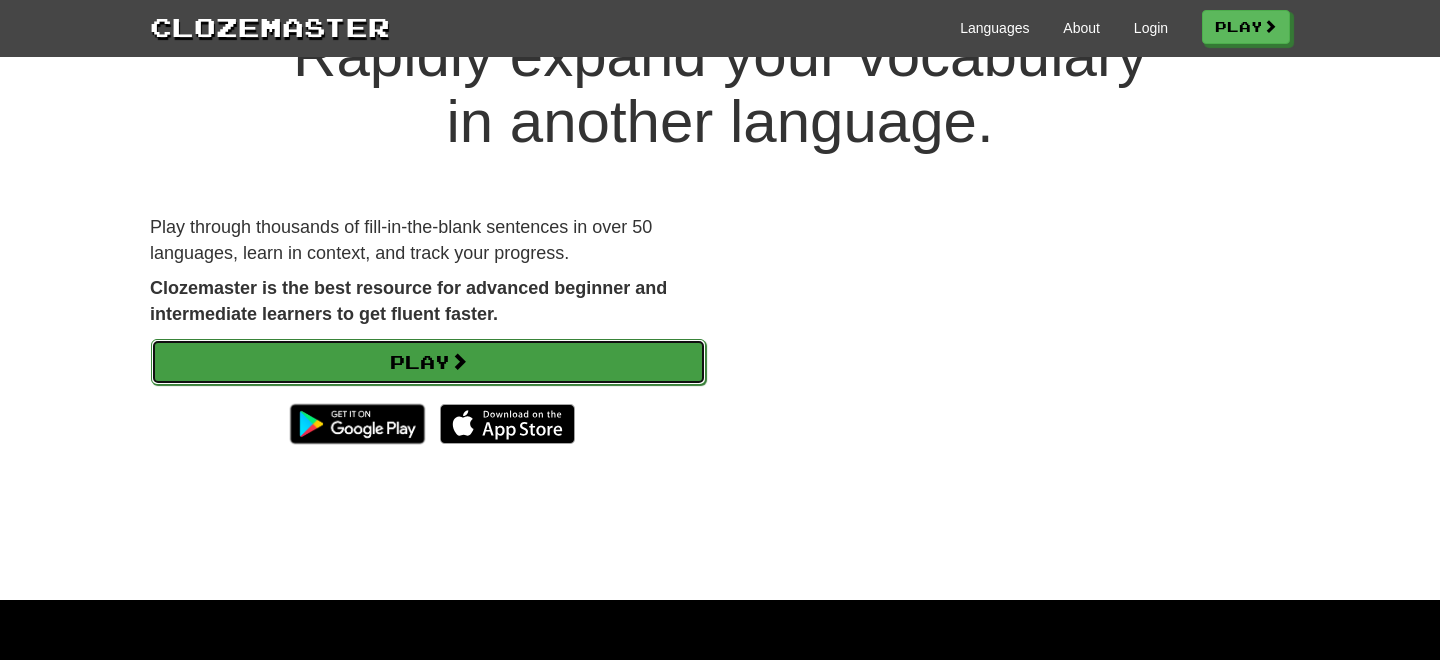 click on "Play" at bounding box center [428, 362] 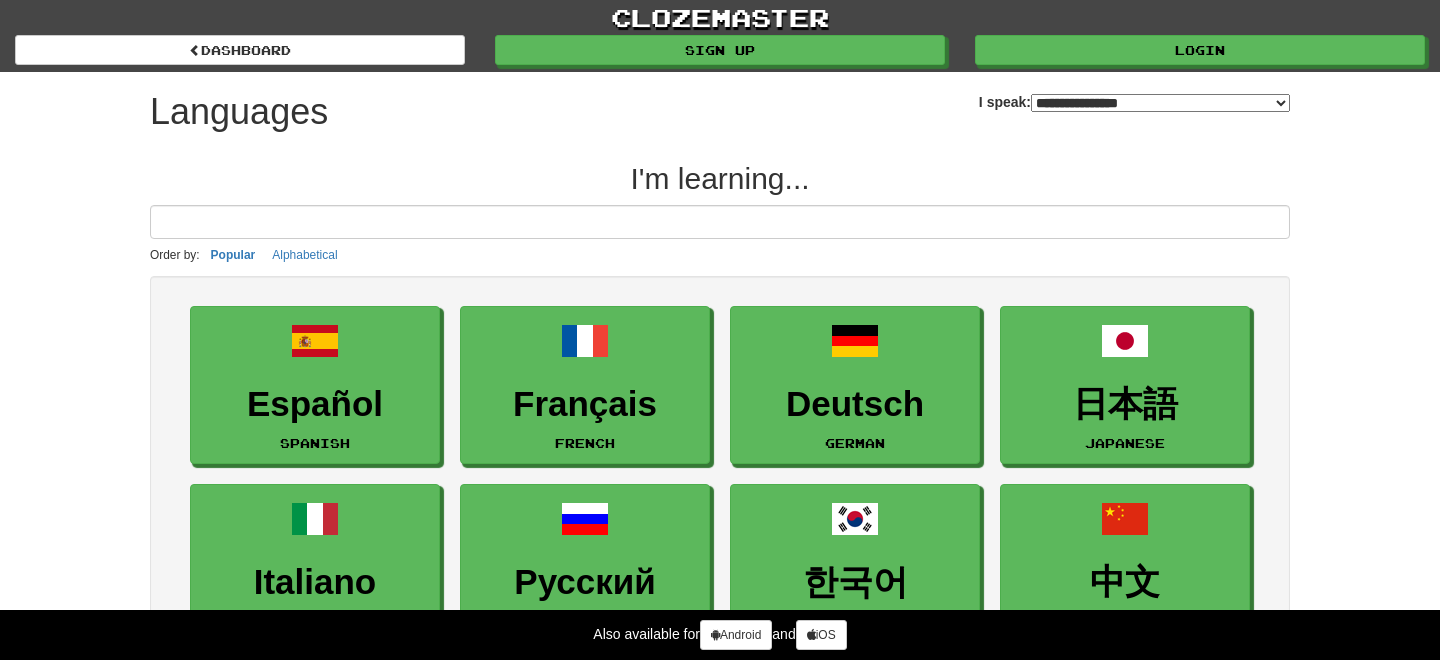 select on "*******" 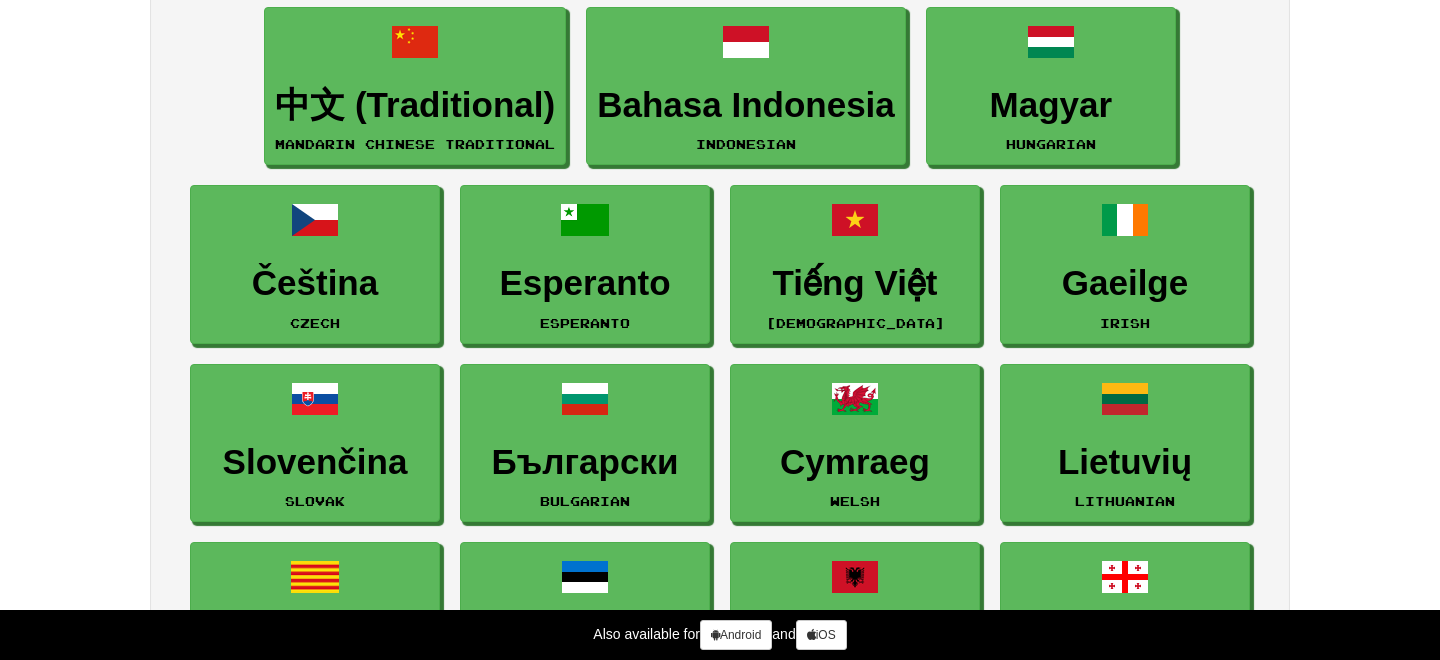 scroll, scrollTop: 1736, scrollLeft: 0, axis: vertical 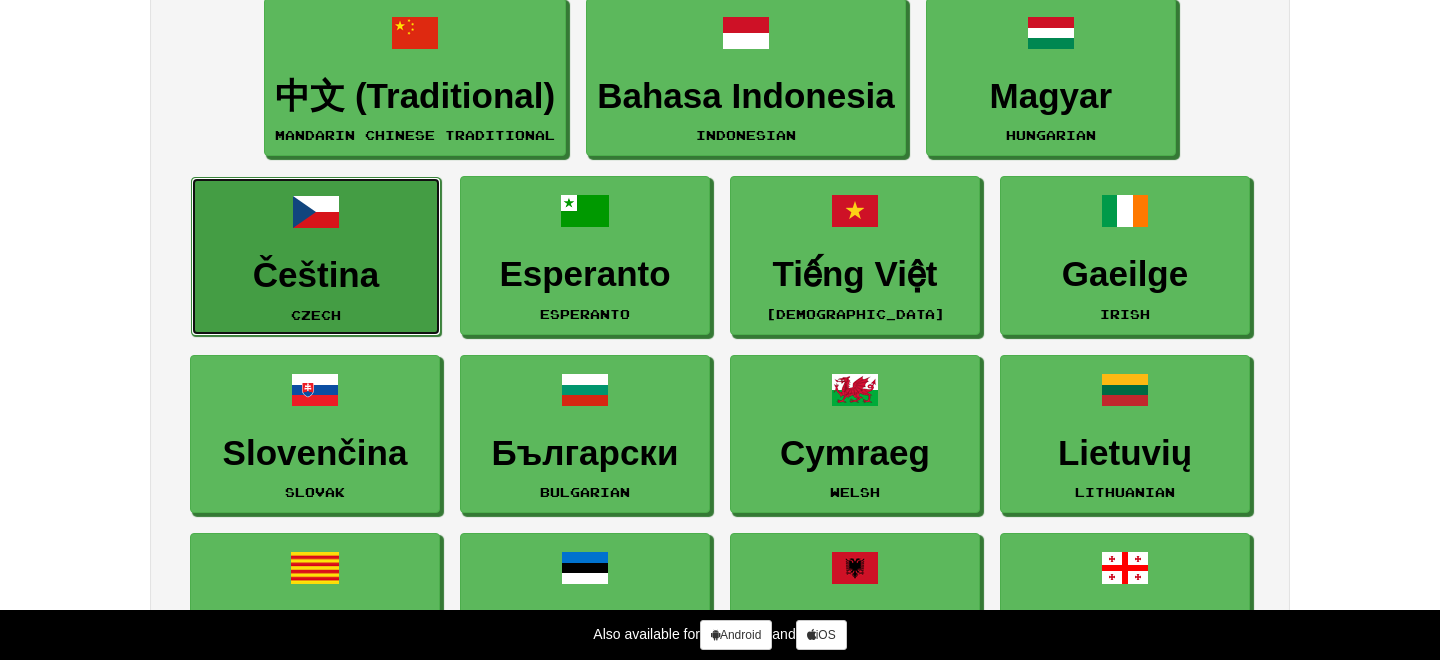 click on "Čeština" at bounding box center (316, 275) 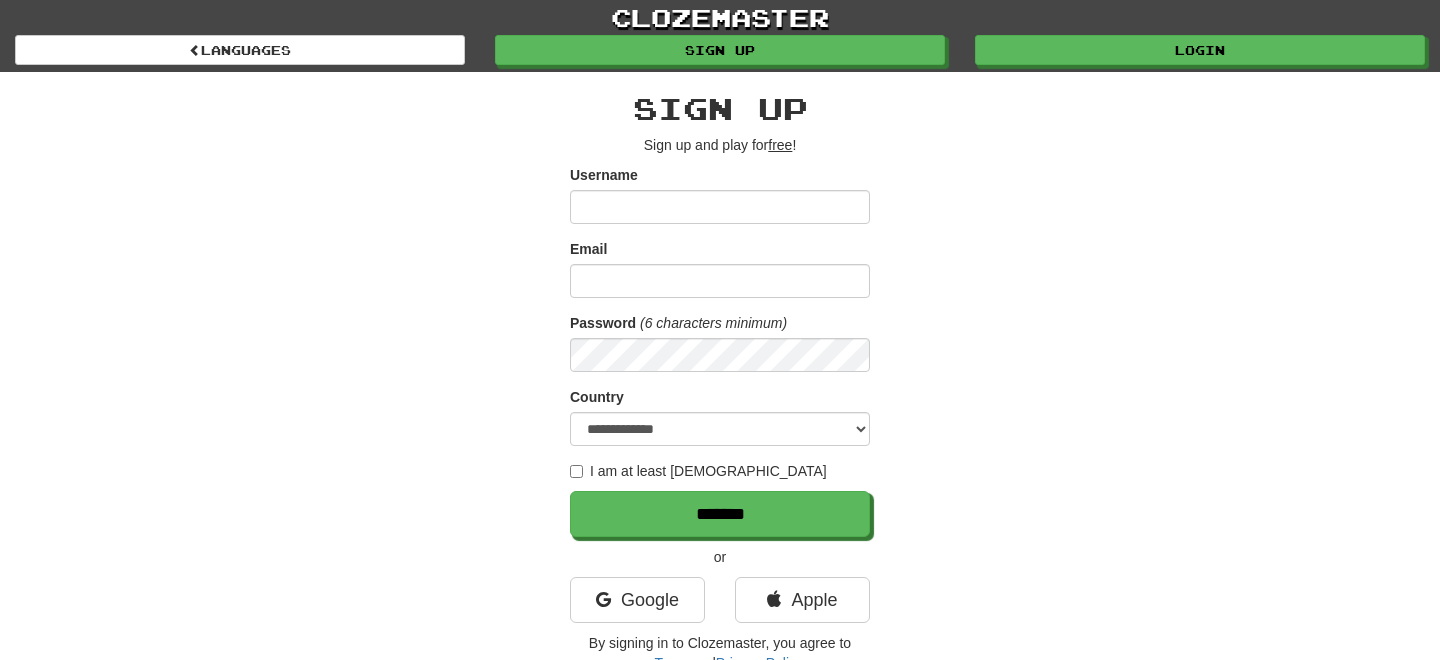 scroll, scrollTop: 0, scrollLeft: 0, axis: both 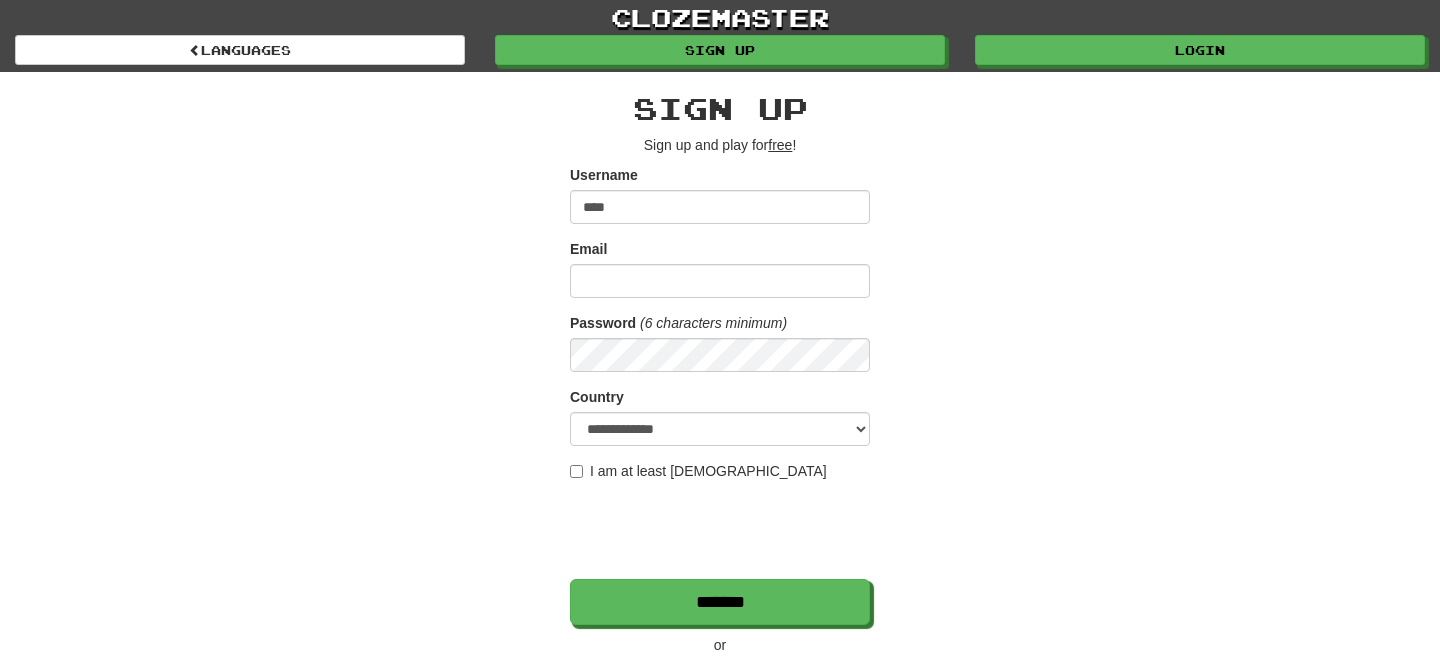 type on "****" 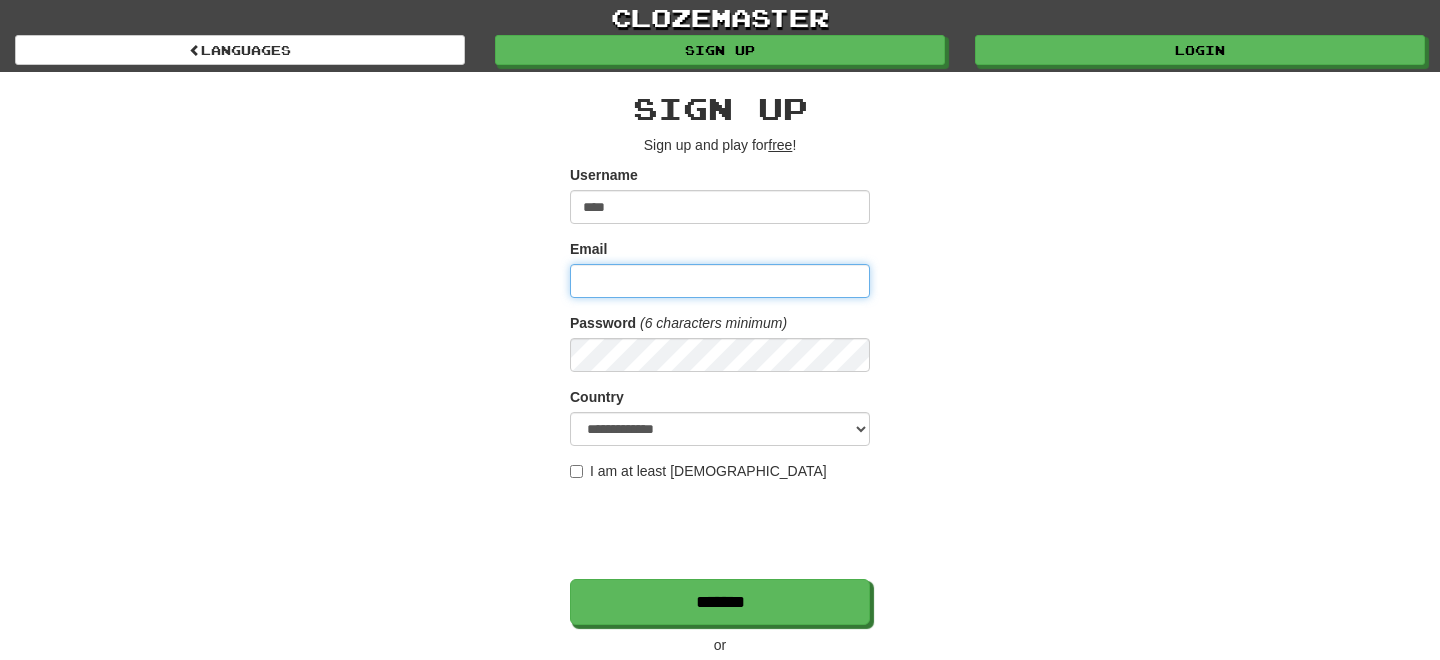 click on "Email" at bounding box center [720, 281] 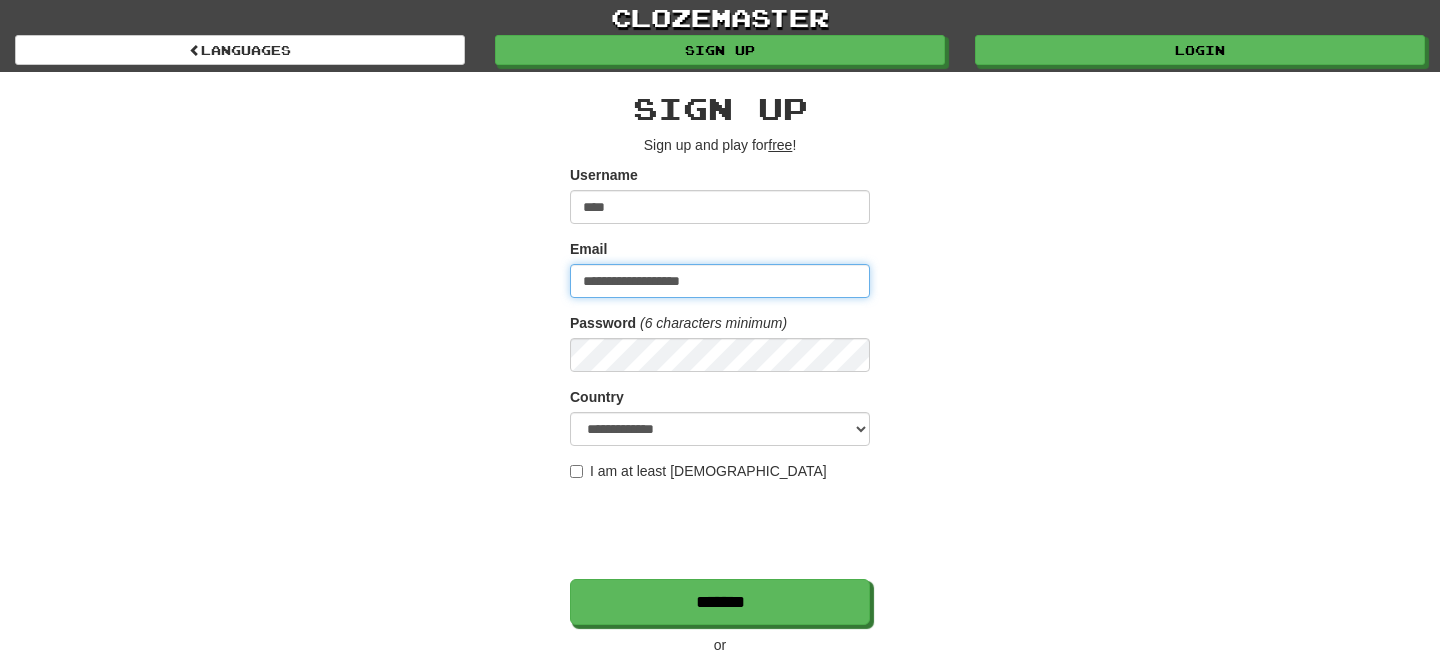 type on "**********" 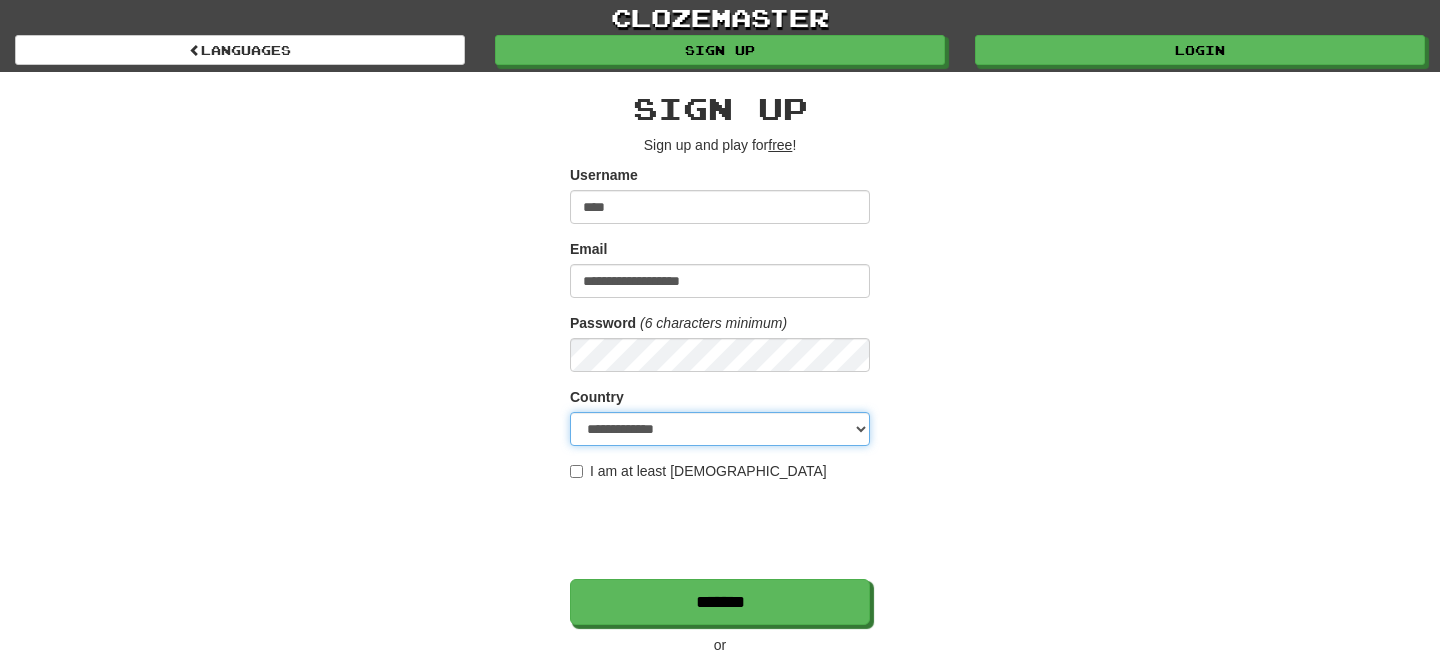 click on "**********" at bounding box center (720, 429) 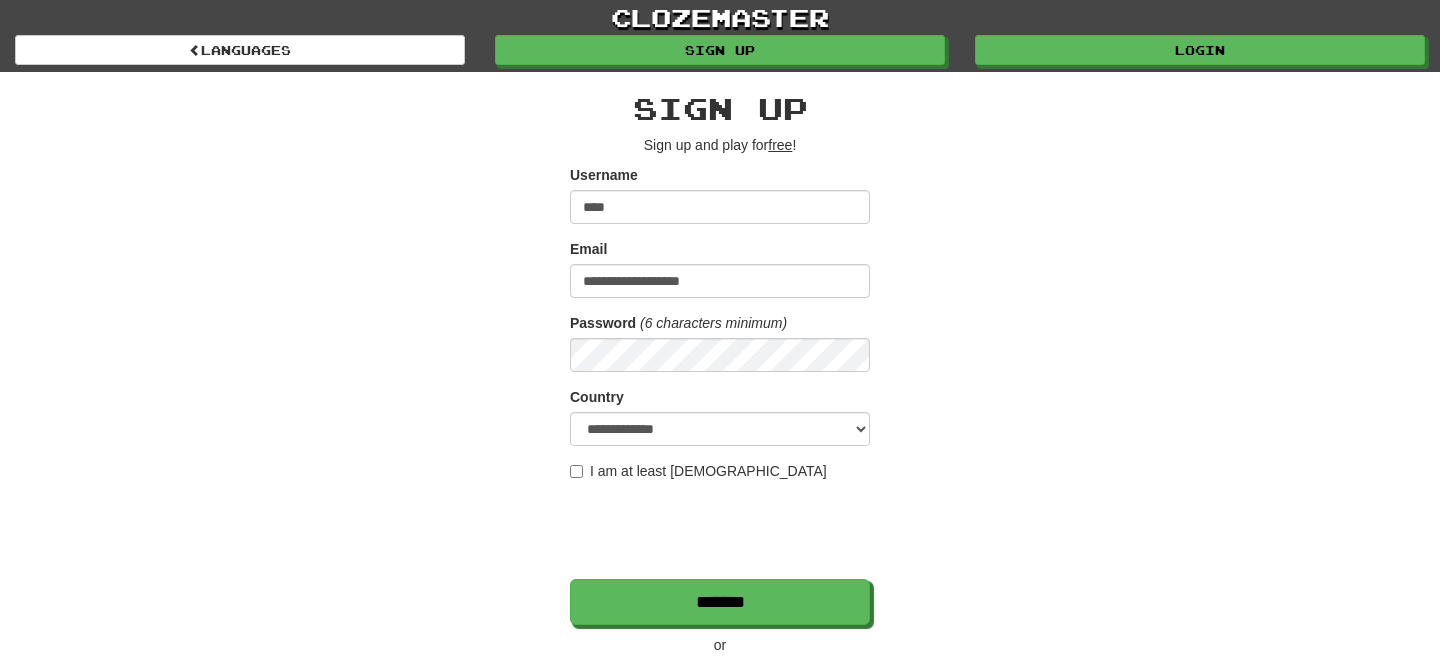 click on "I am at least [DEMOGRAPHIC_DATA]" at bounding box center (698, 471) 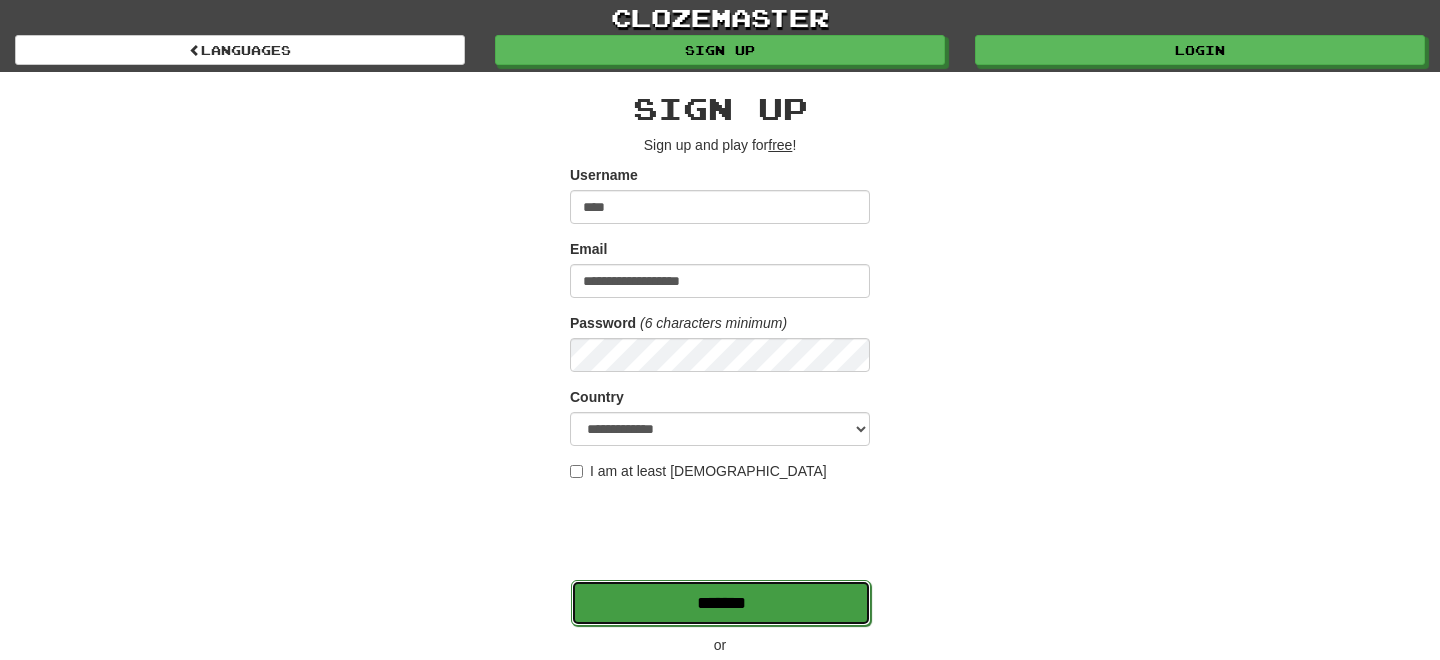 click on "*******" at bounding box center [721, 603] 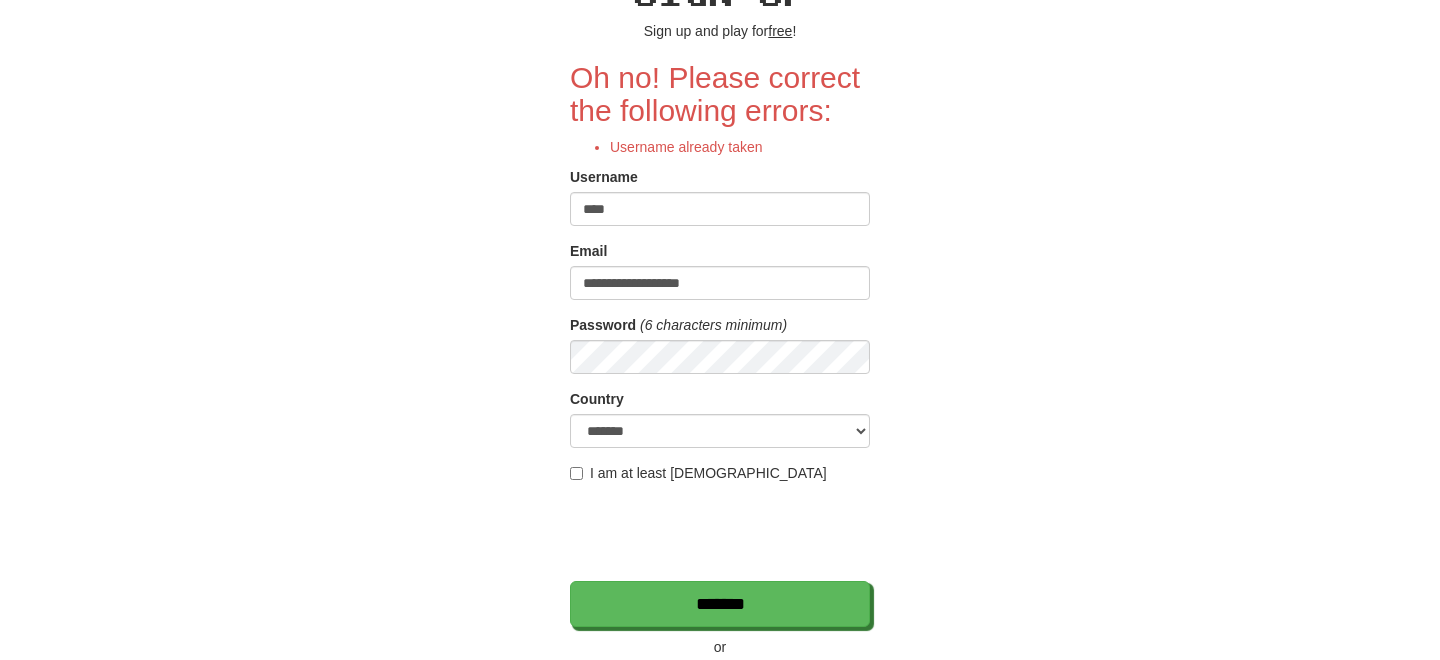 scroll, scrollTop: 137, scrollLeft: 0, axis: vertical 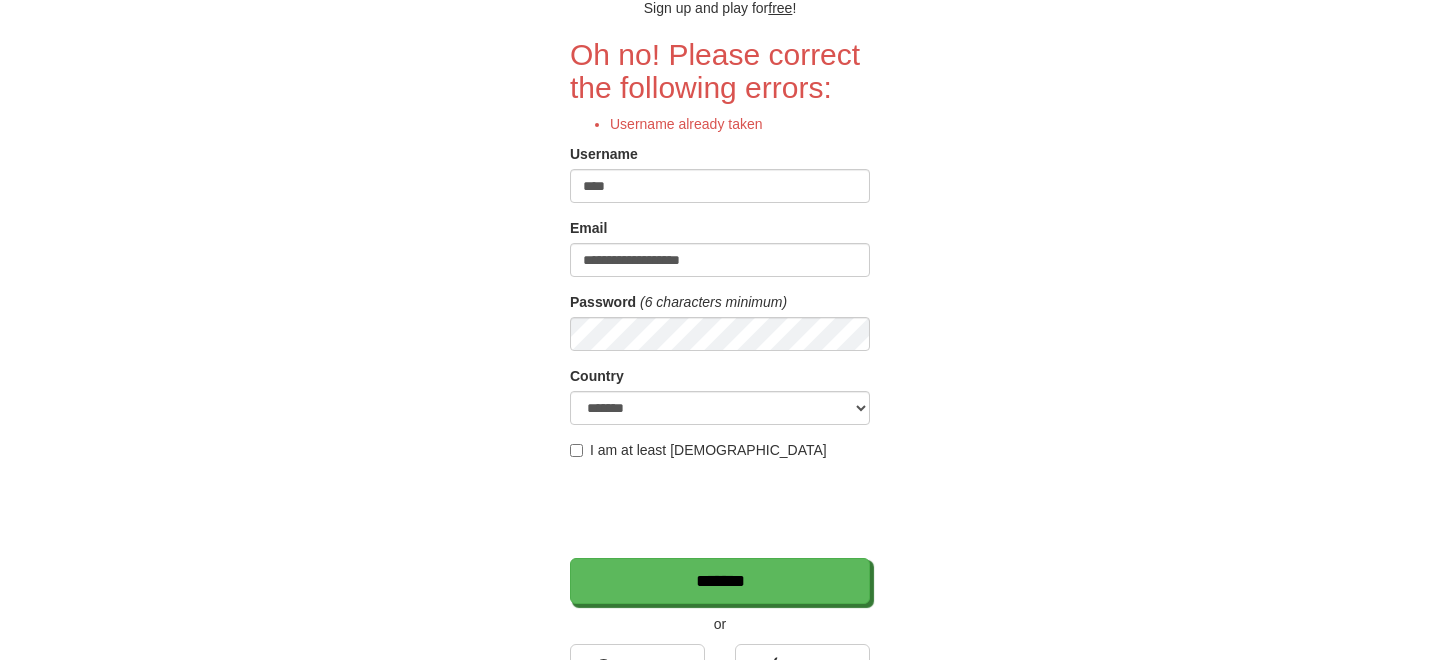 click on "****" at bounding box center [720, 186] 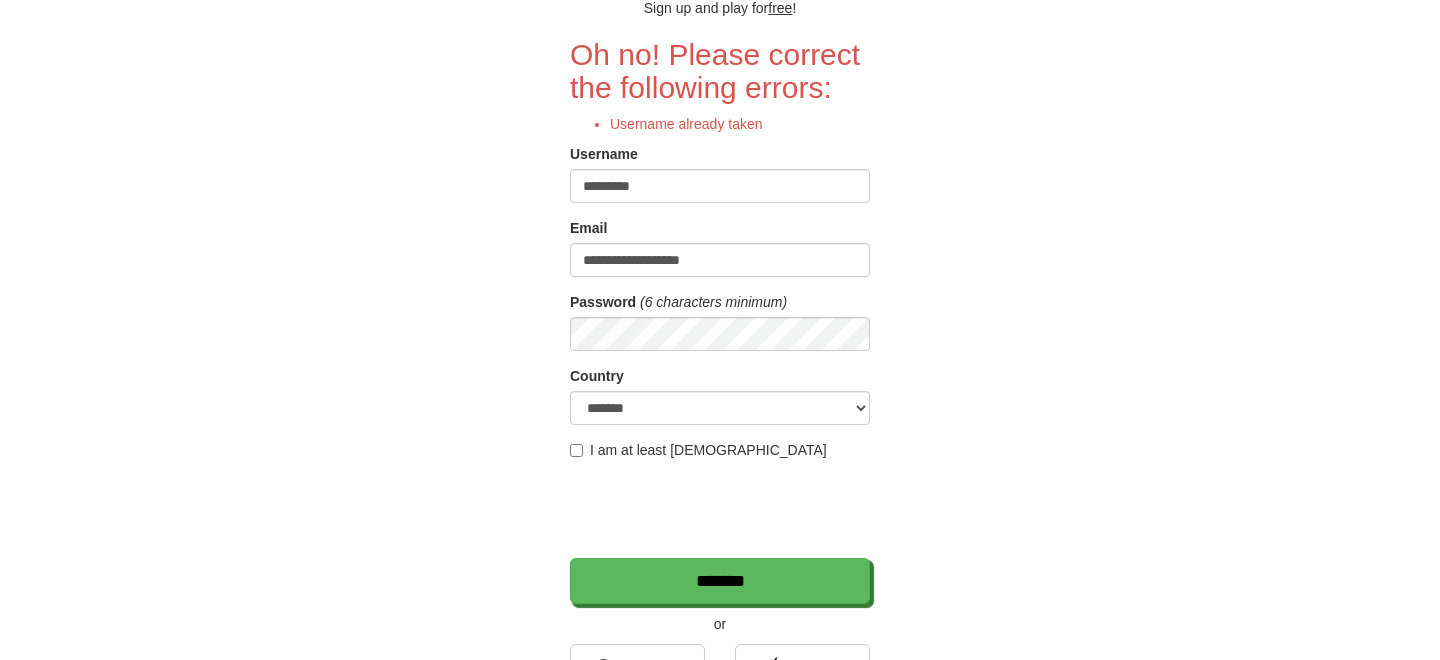 type on "*********" 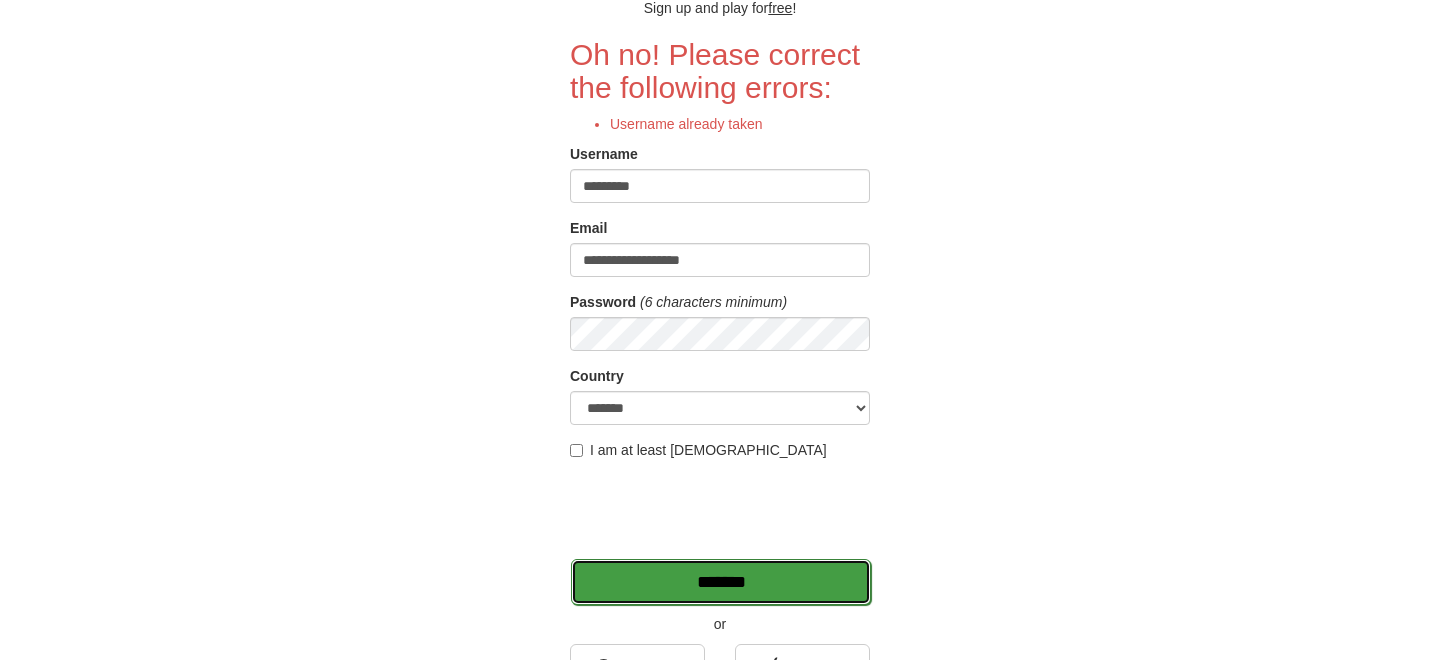 click on "*******" at bounding box center [721, 582] 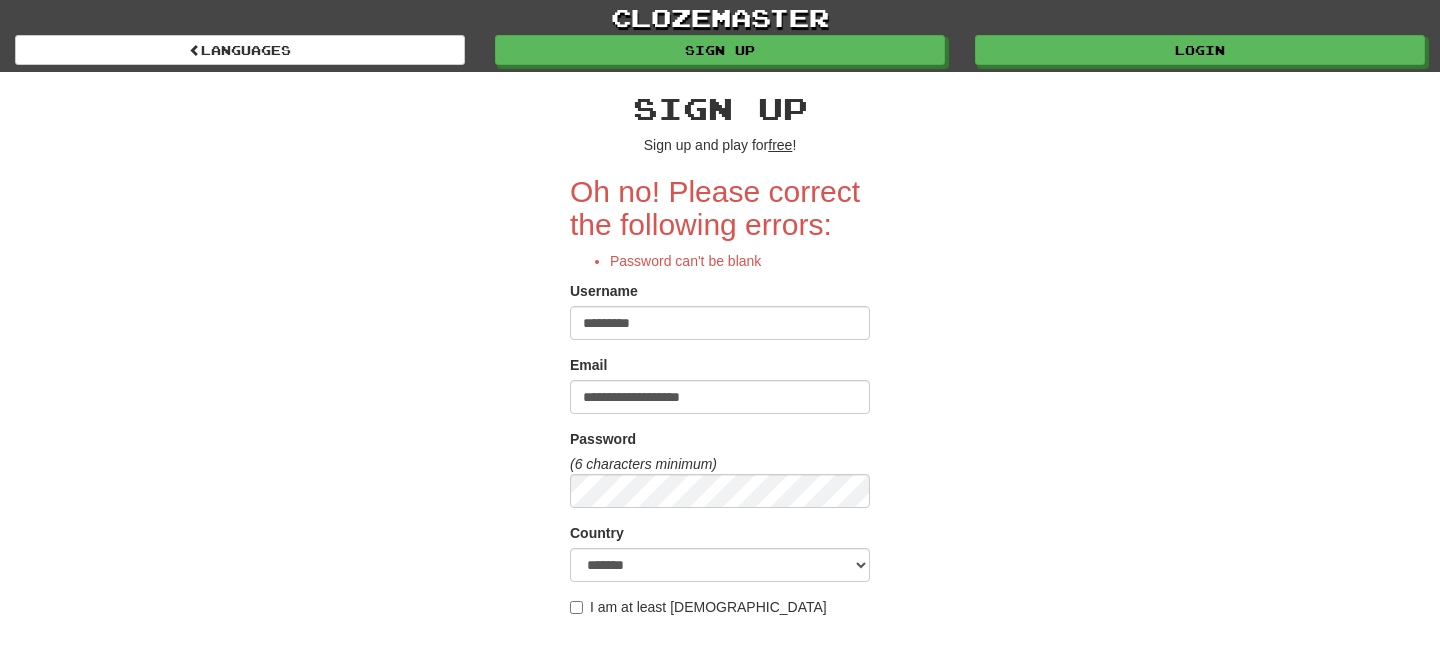 scroll, scrollTop: 0, scrollLeft: 0, axis: both 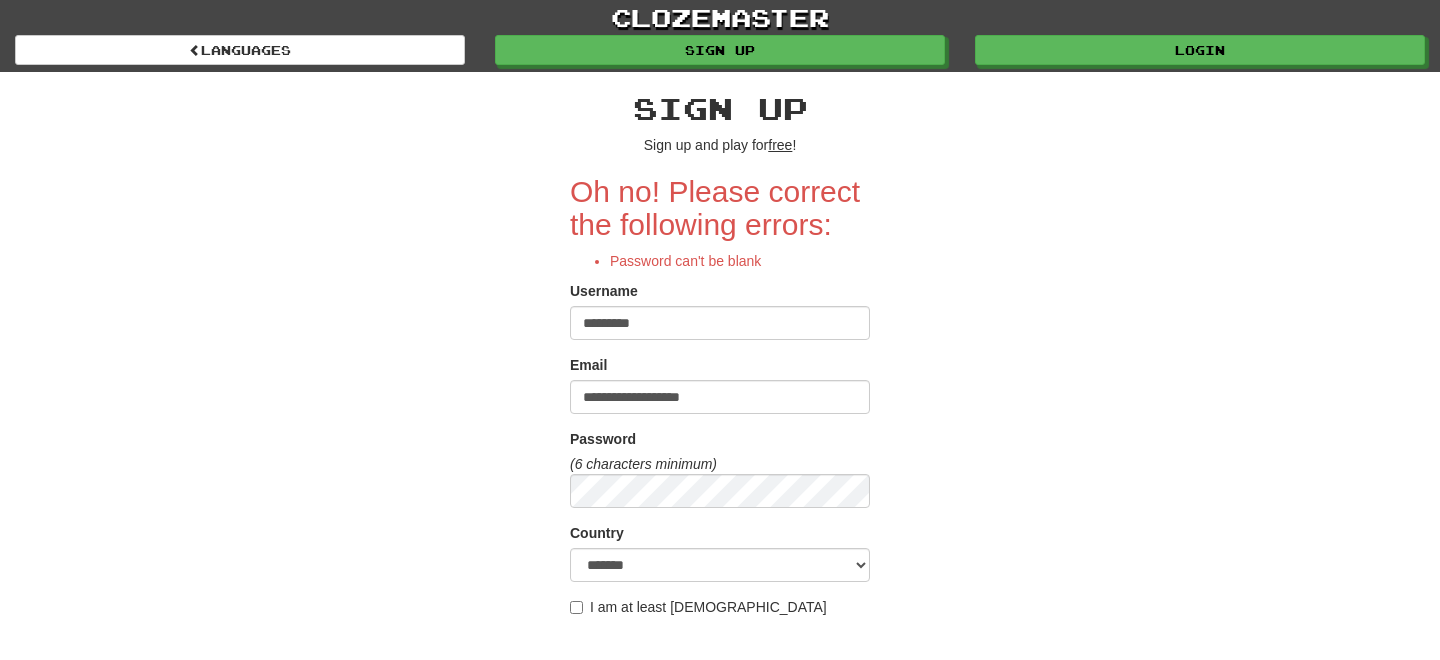 click on "*********" at bounding box center [720, 323] 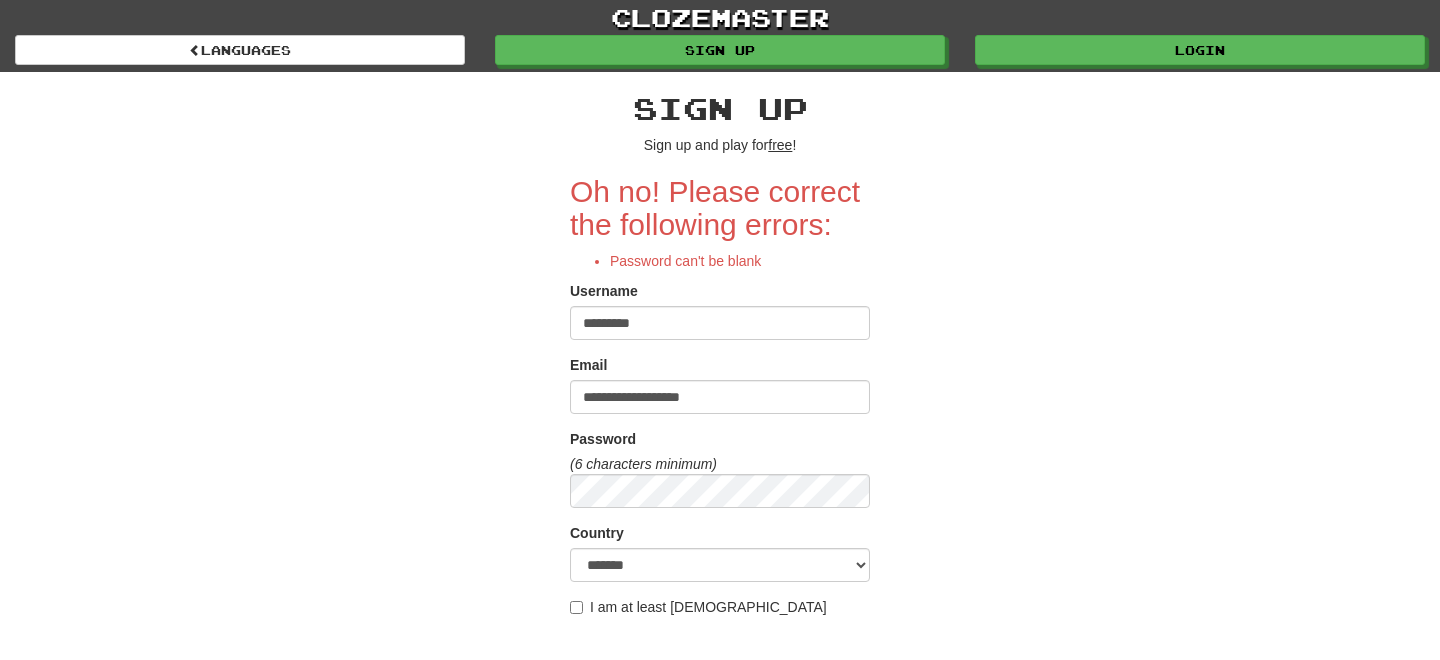click on "*********" at bounding box center (720, 323) 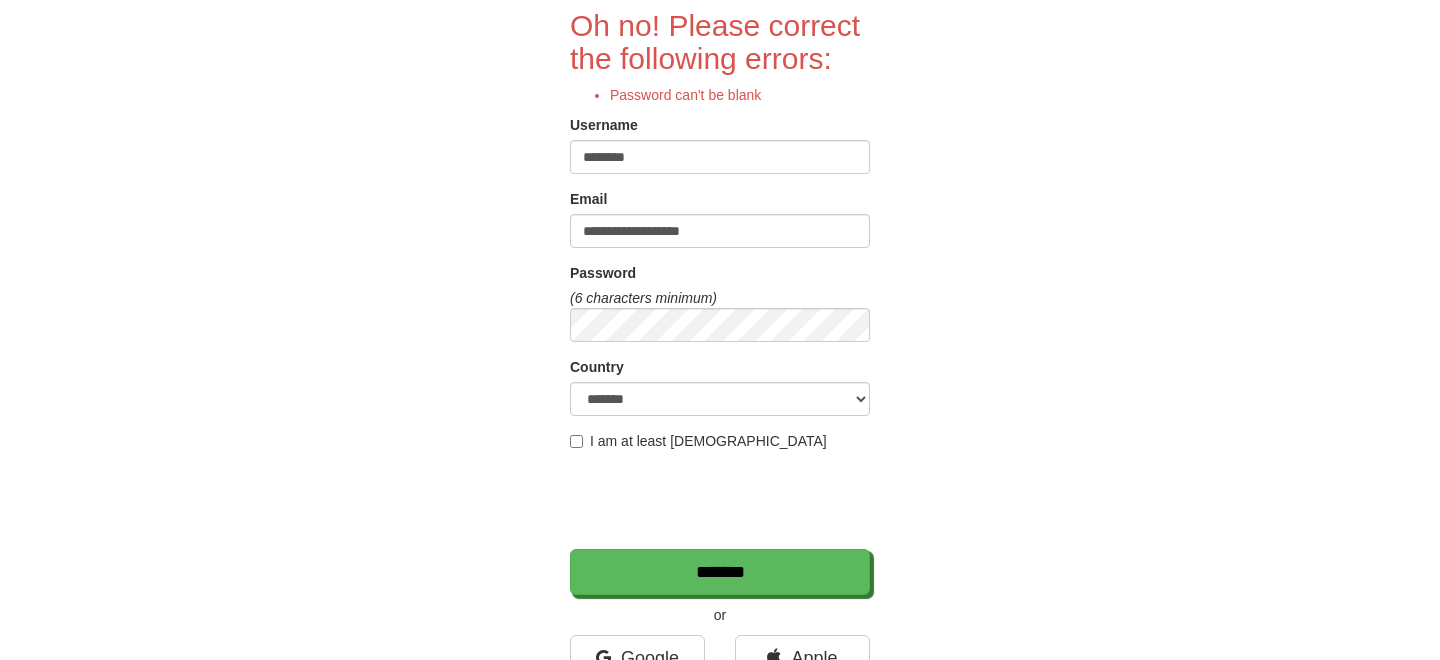 scroll, scrollTop: 180, scrollLeft: 0, axis: vertical 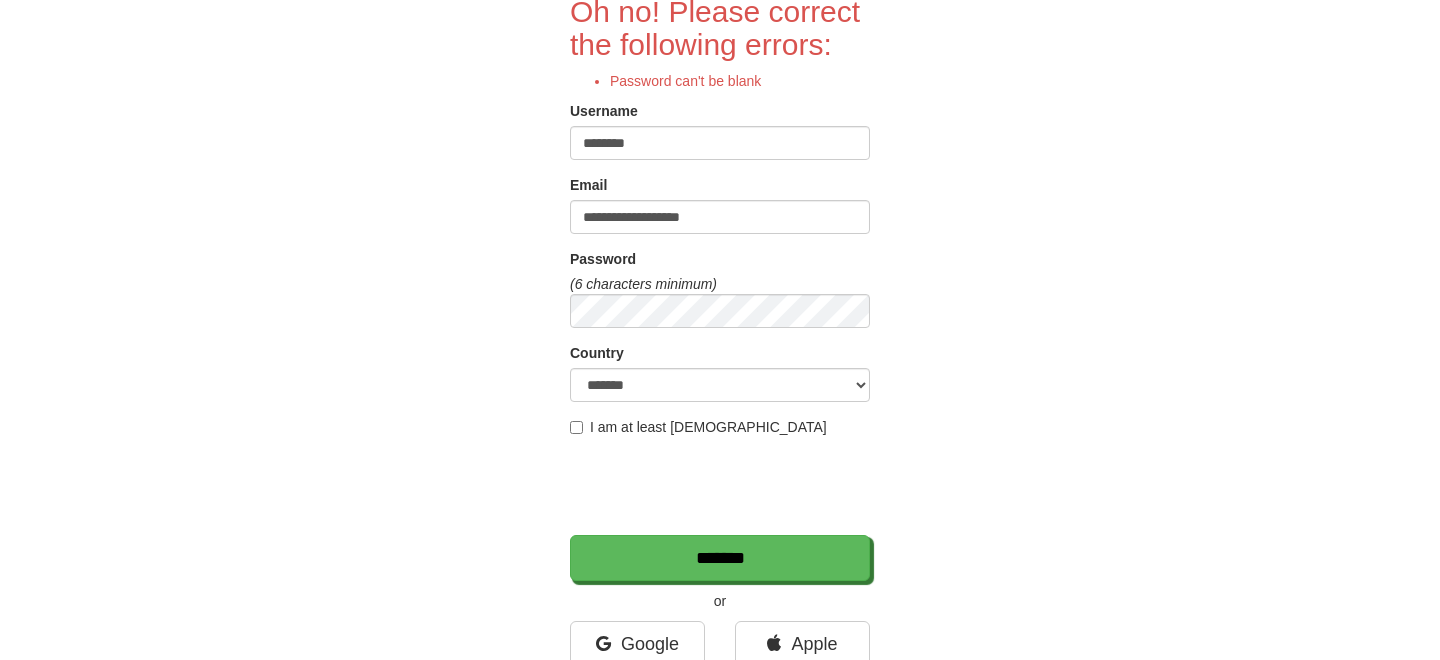 type on "********" 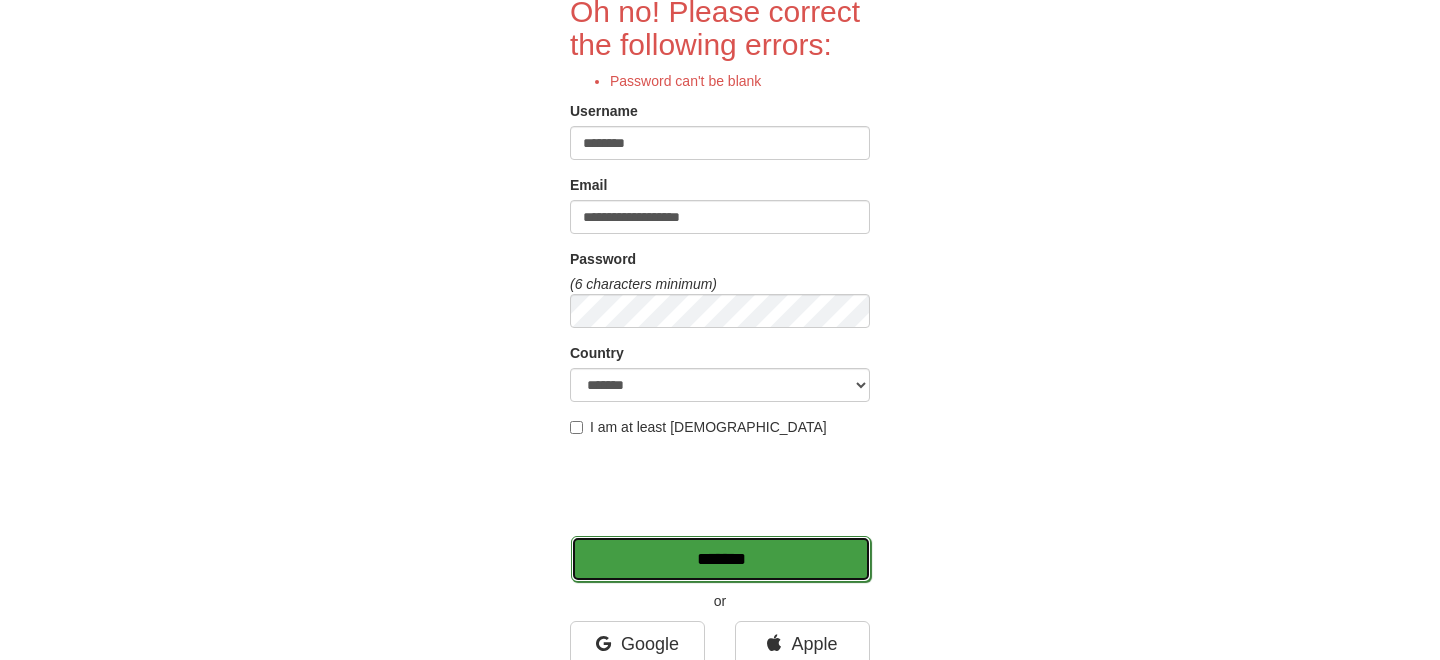click on "*******" at bounding box center [721, 559] 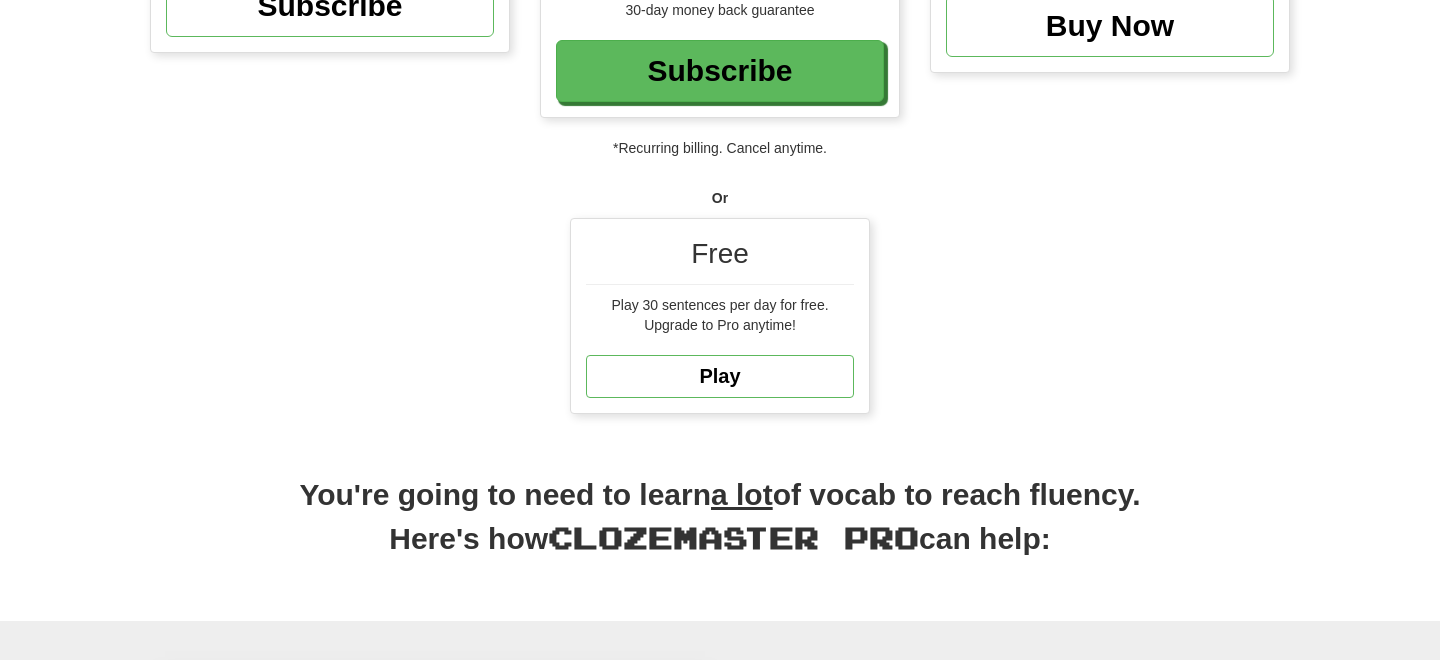 scroll, scrollTop: 439, scrollLeft: 0, axis: vertical 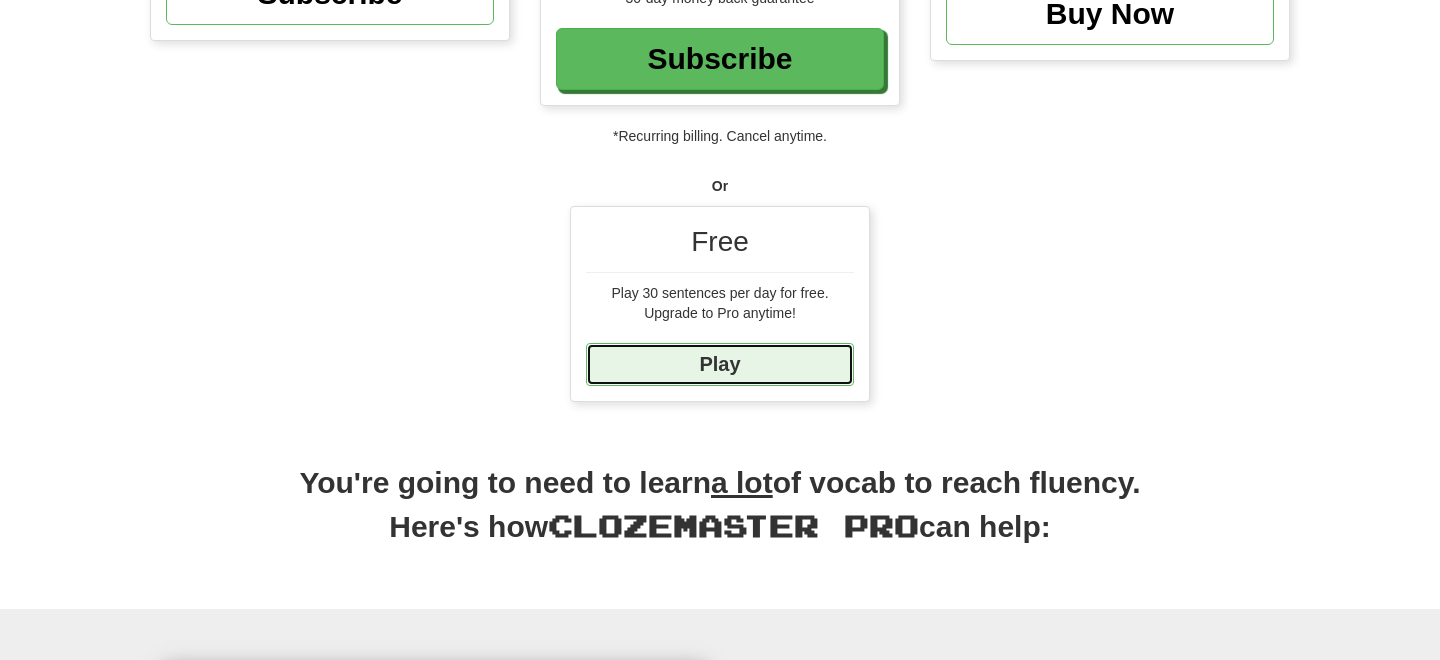 click on "Play" at bounding box center (720, 364) 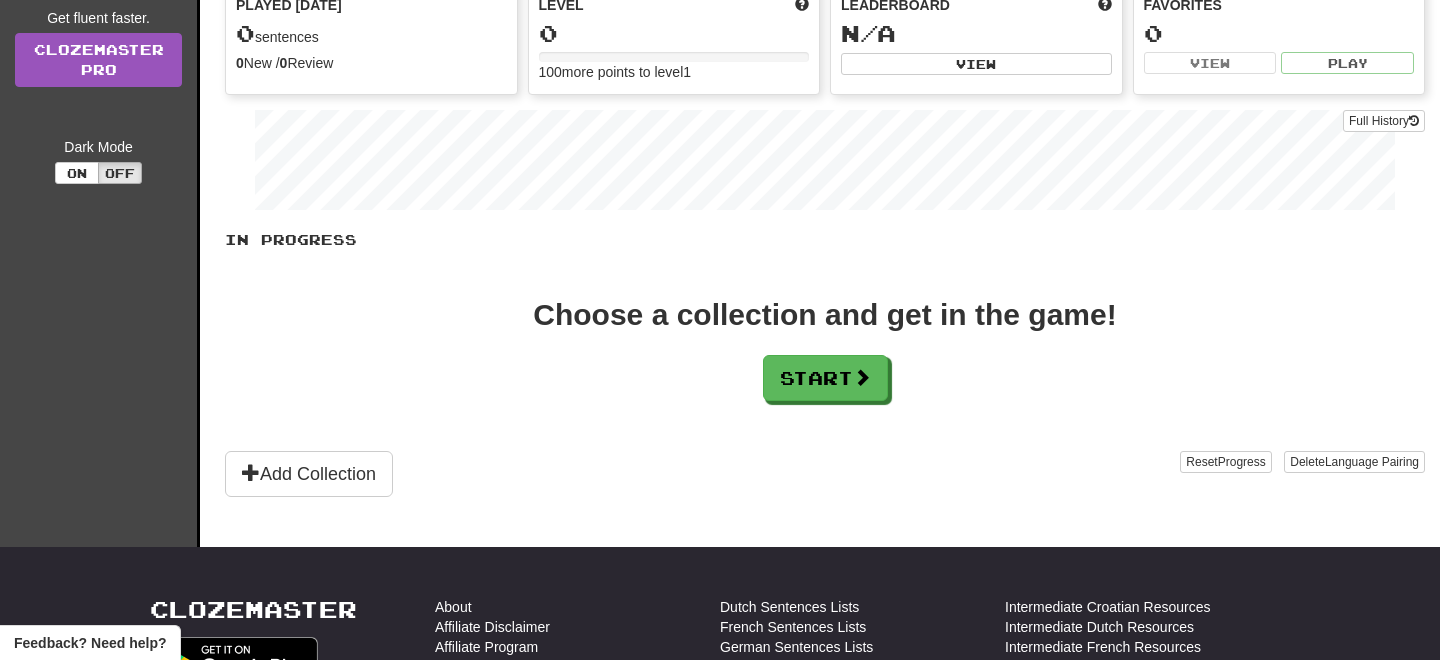 scroll, scrollTop: 274, scrollLeft: 0, axis: vertical 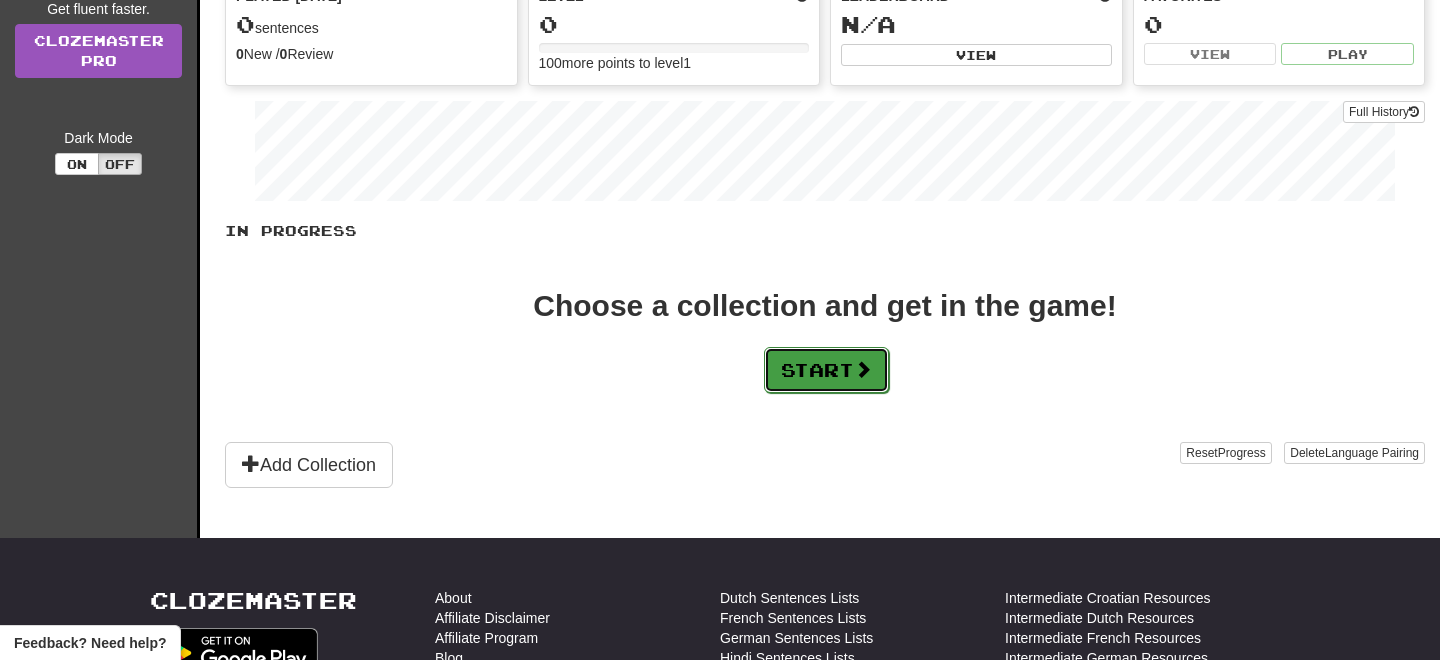 click on "Start" at bounding box center (826, 370) 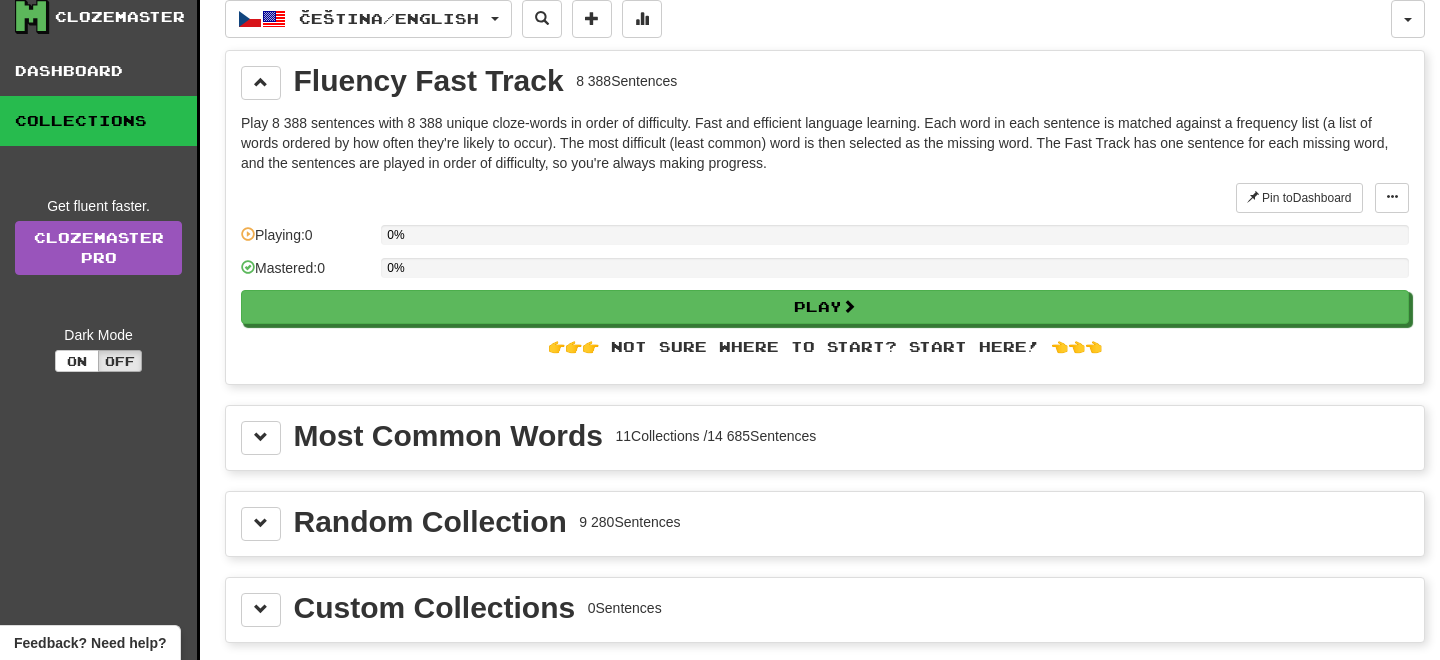 scroll, scrollTop: 92, scrollLeft: 0, axis: vertical 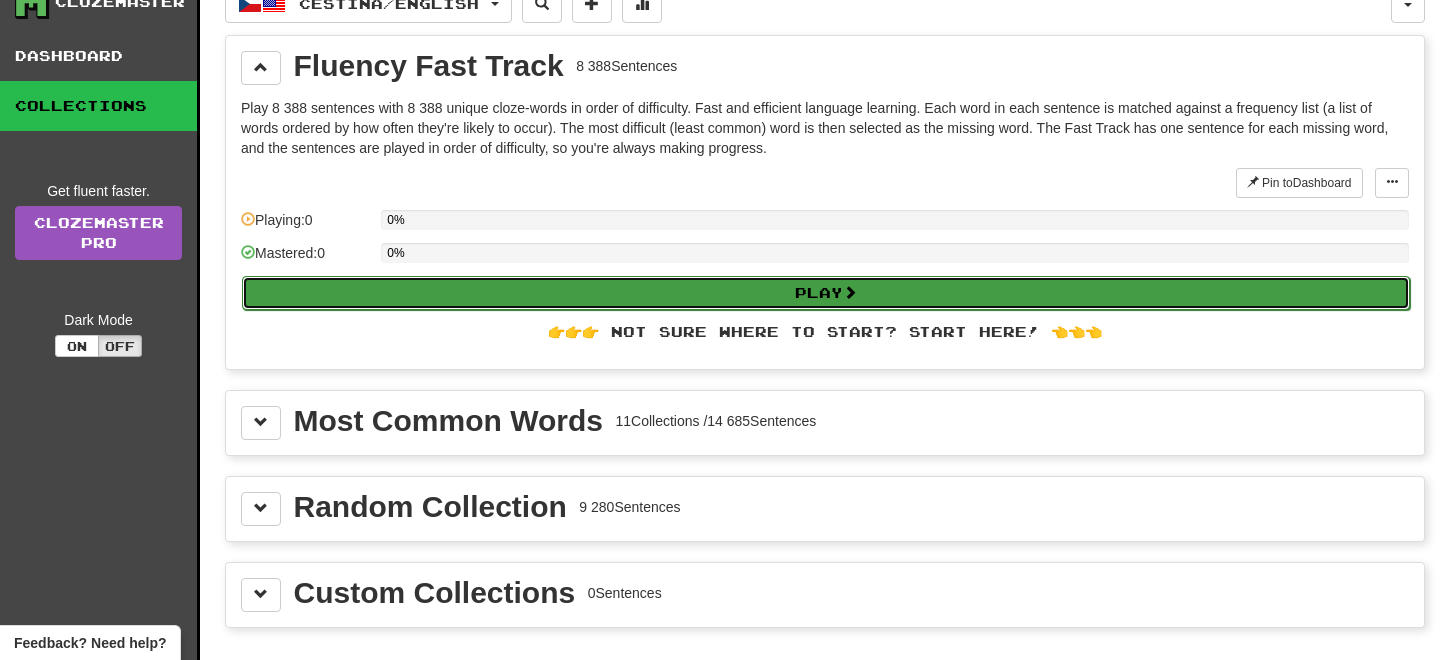 click on "Play" at bounding box center [826, 293] 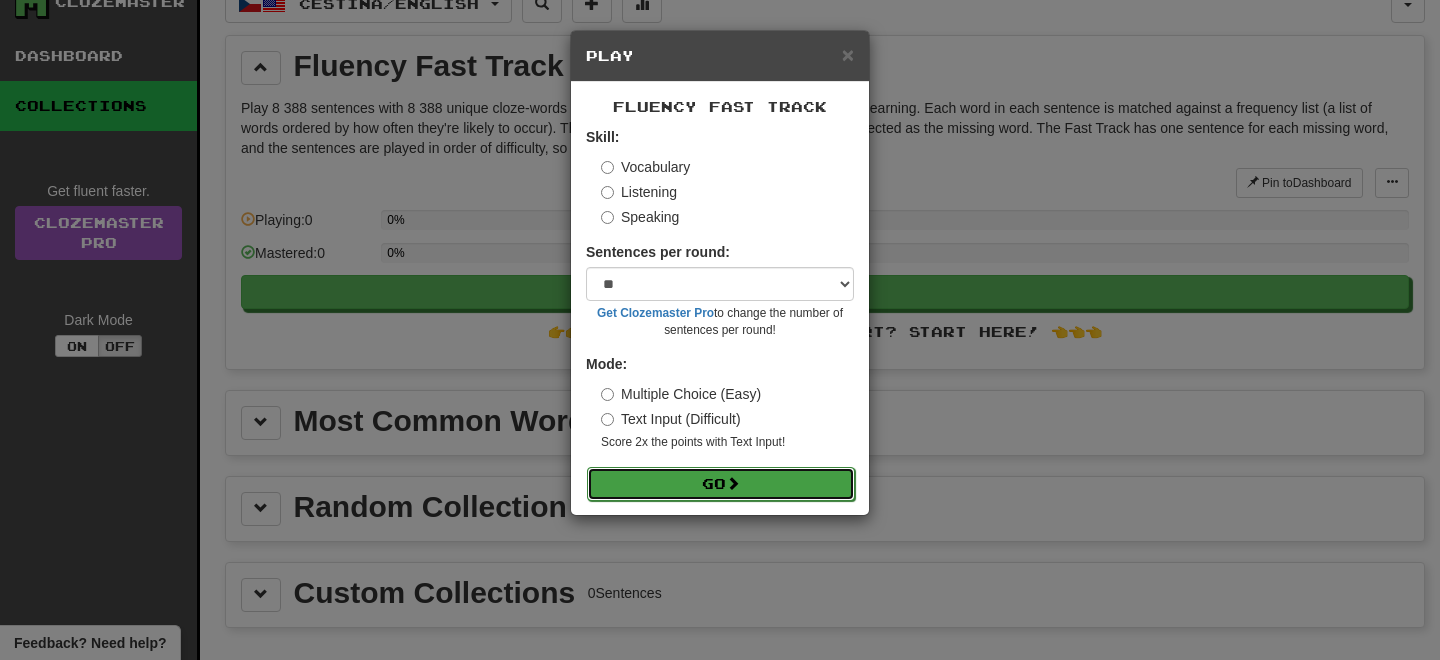 click at bounding box center [733, 483] 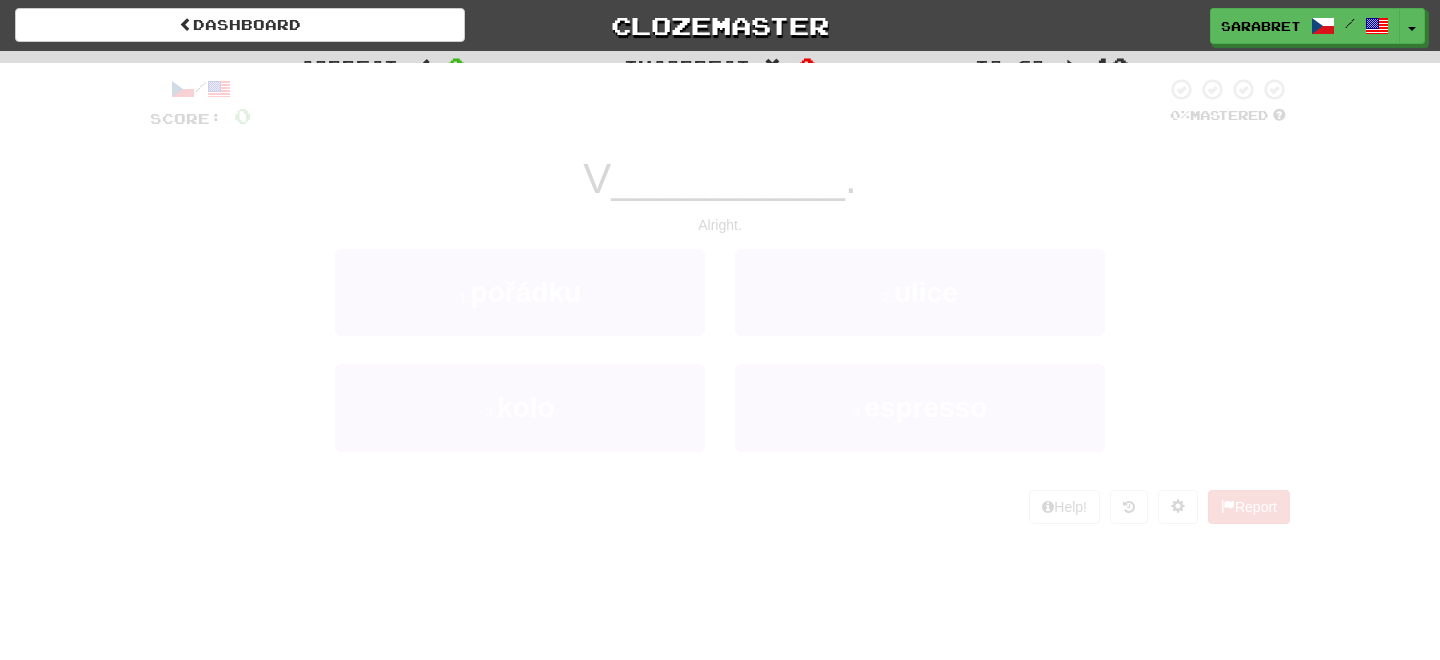 scroll, scrollTop: 0, scrollLeft: 0, axis: both 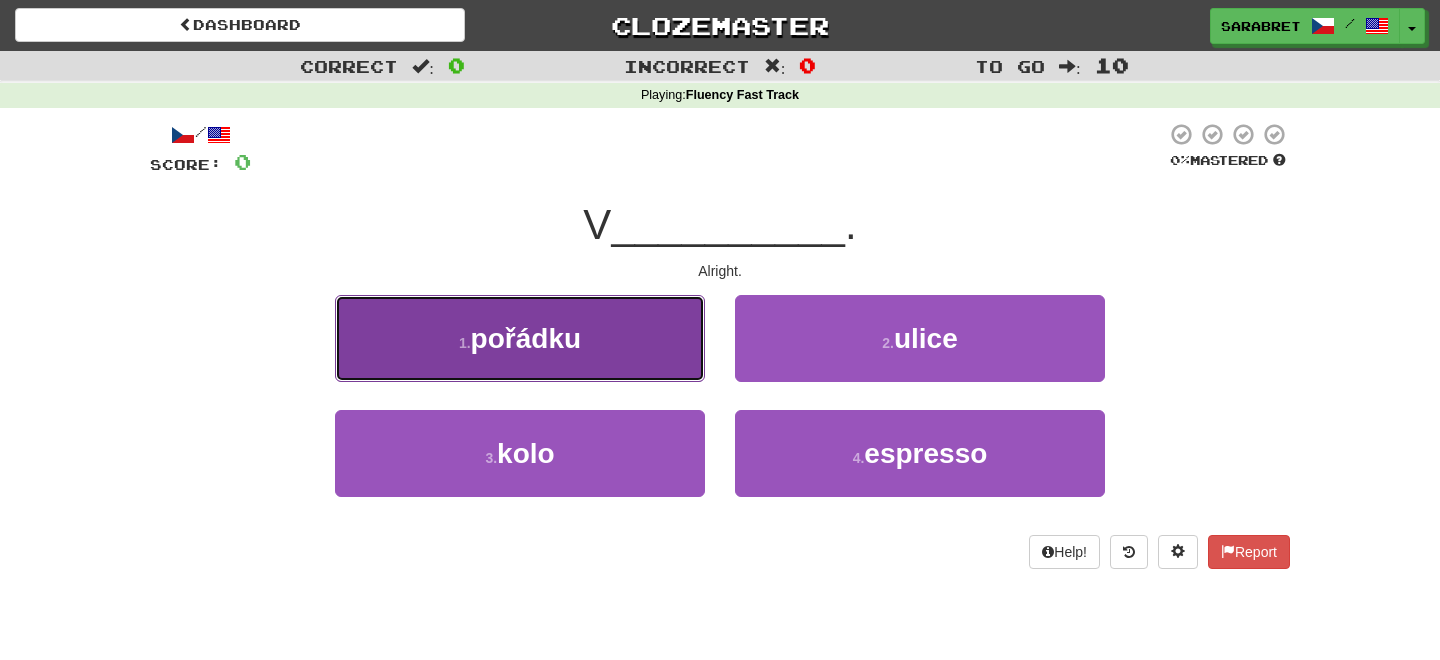 click on "1 .  pořádku" at bounding box center [520, 338] 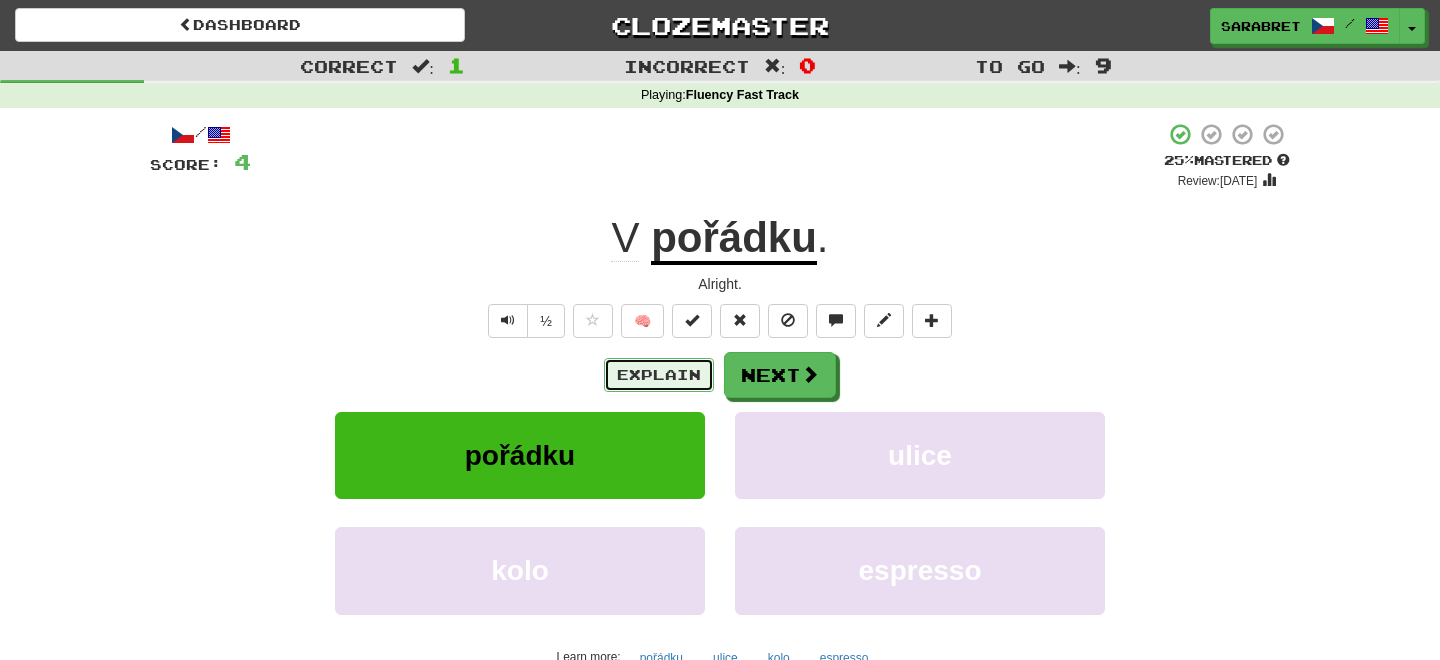 click on "Explain" at bounding box center [659, 375] 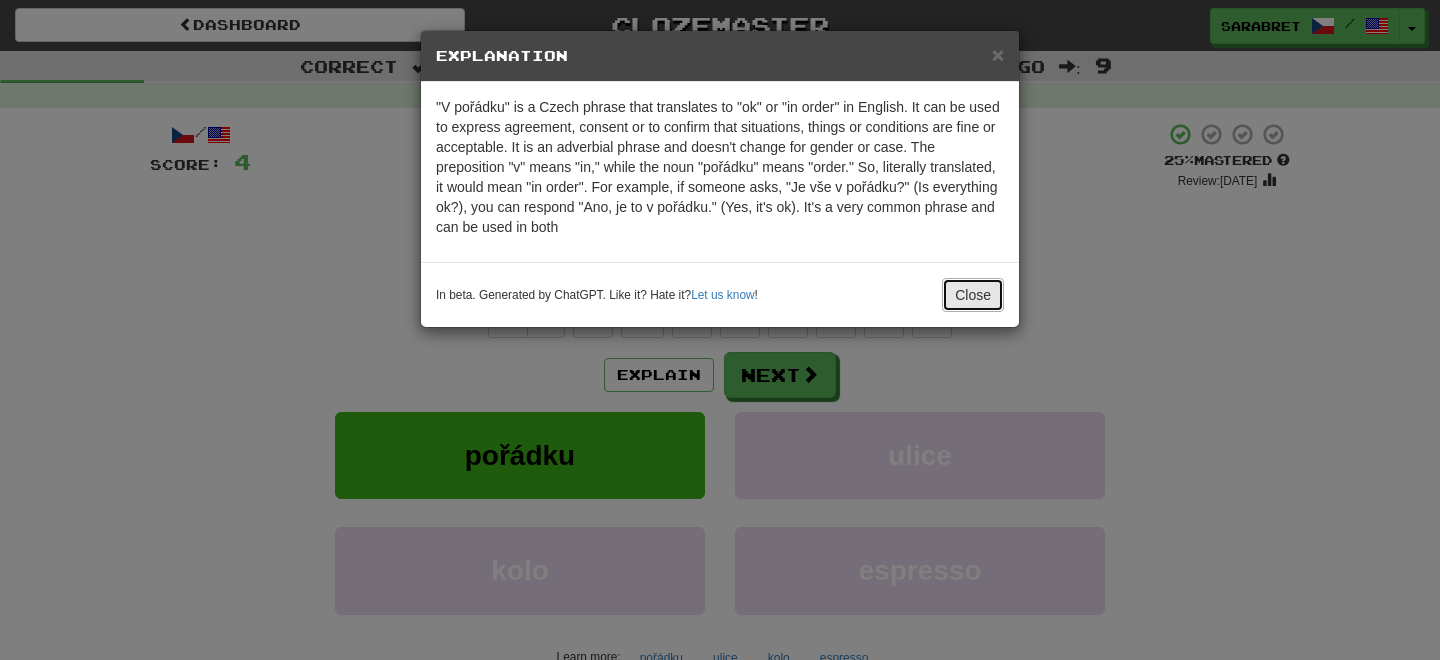 click on "Close" at bounding box center (973, 295) 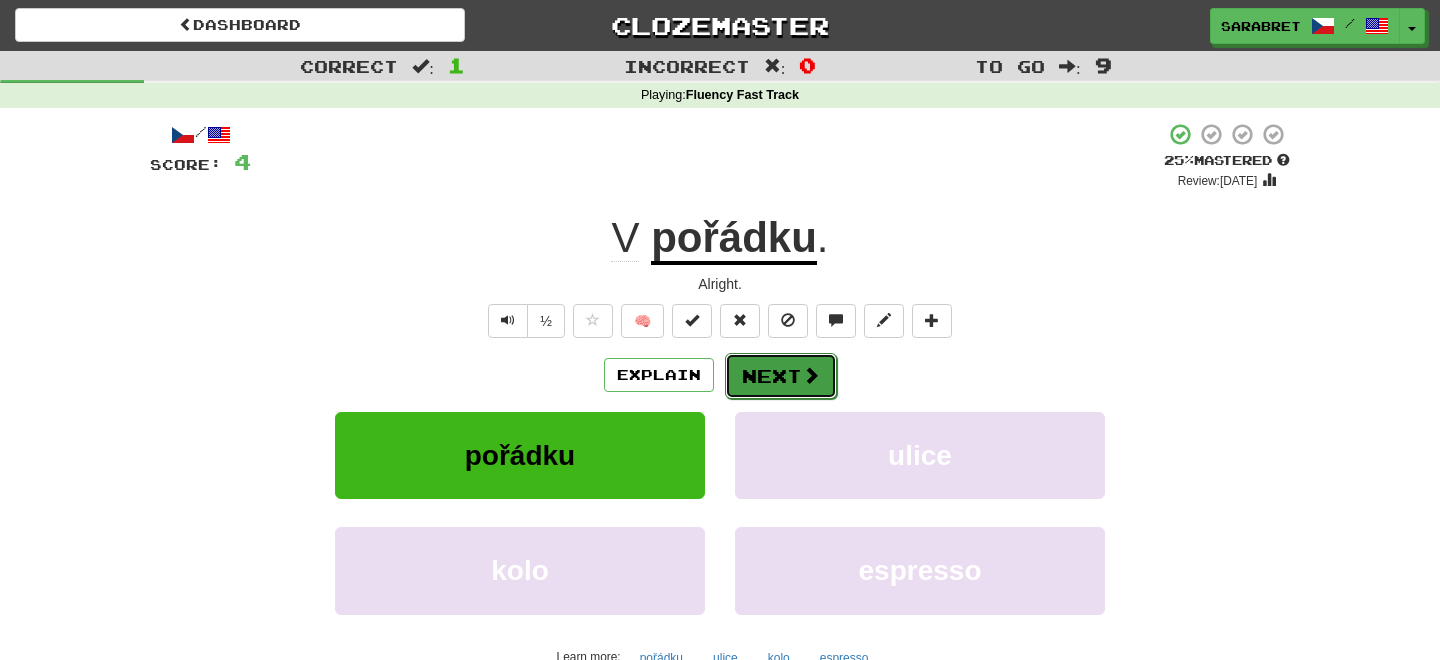click at bounding box center (811, 375) 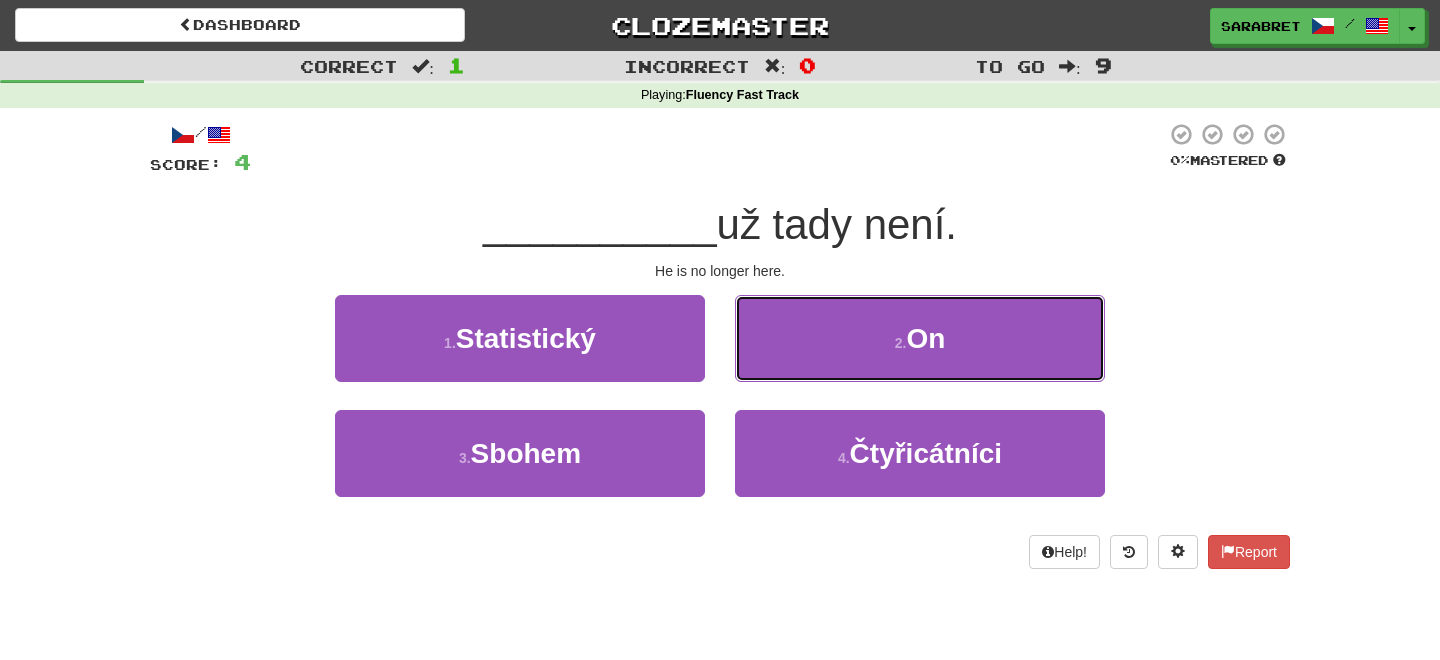 click on "2 .  On" at bounding box center [920, 338] 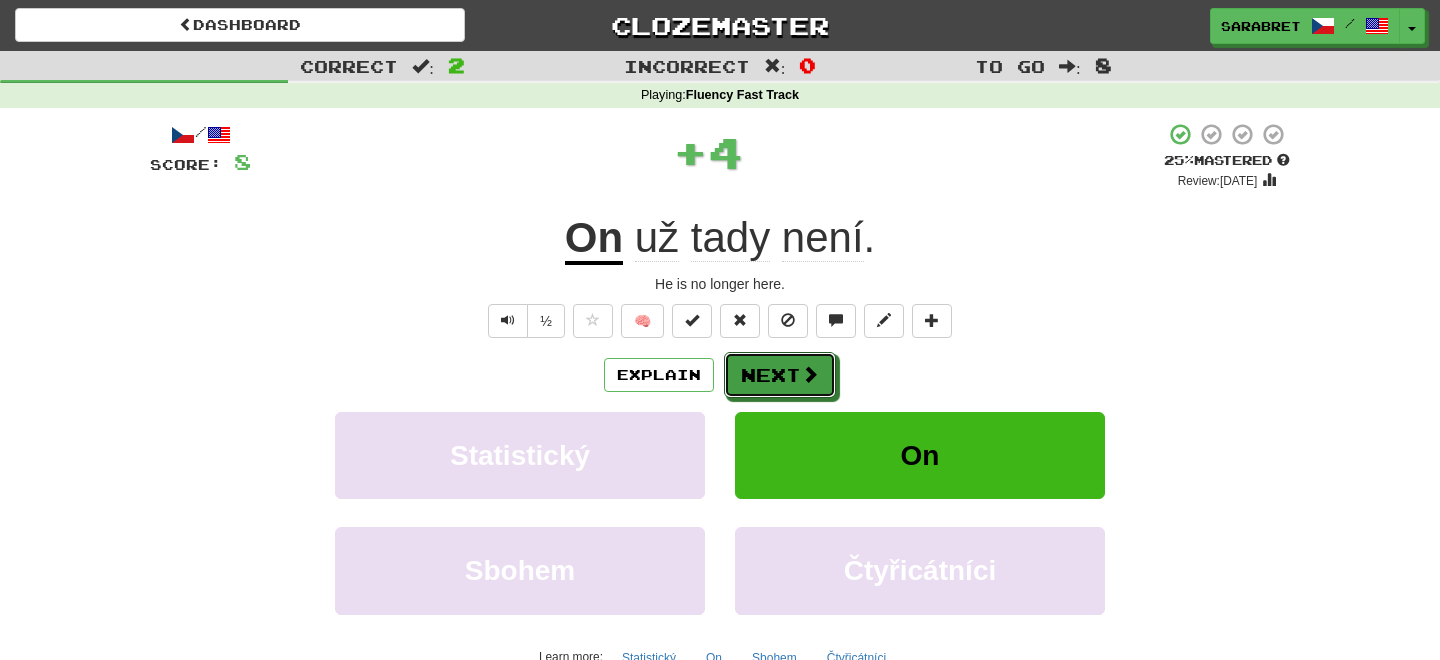 click at bounding box center (810, 374) 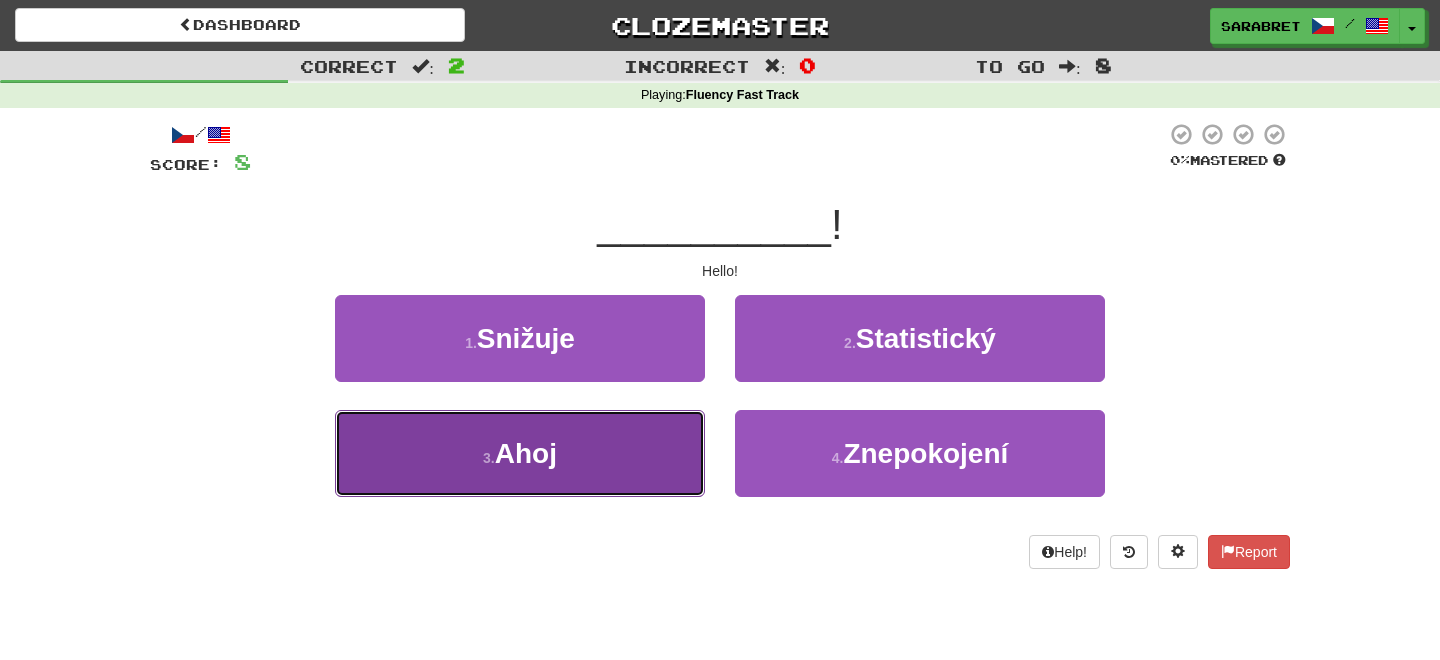 click on "3 .  Ahoj" at bounding box center (520, 453) 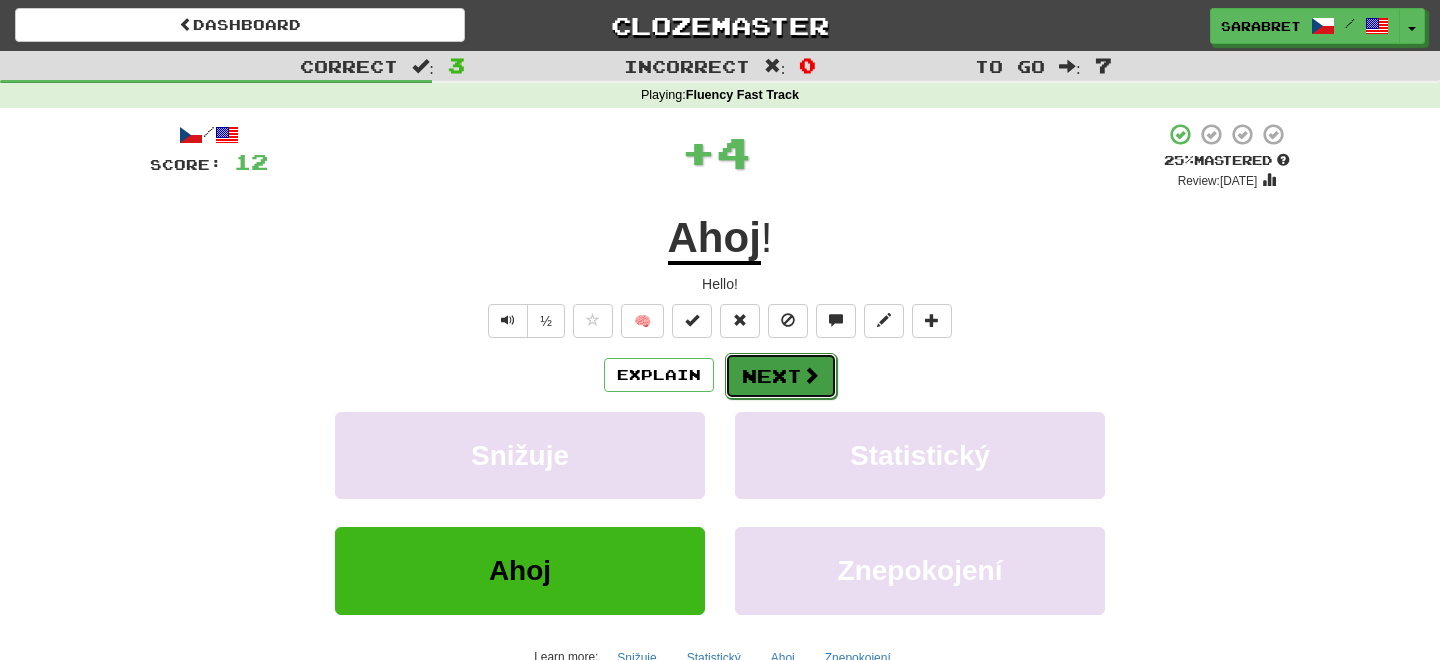 click on "Next" at bounding box center [781, 376] 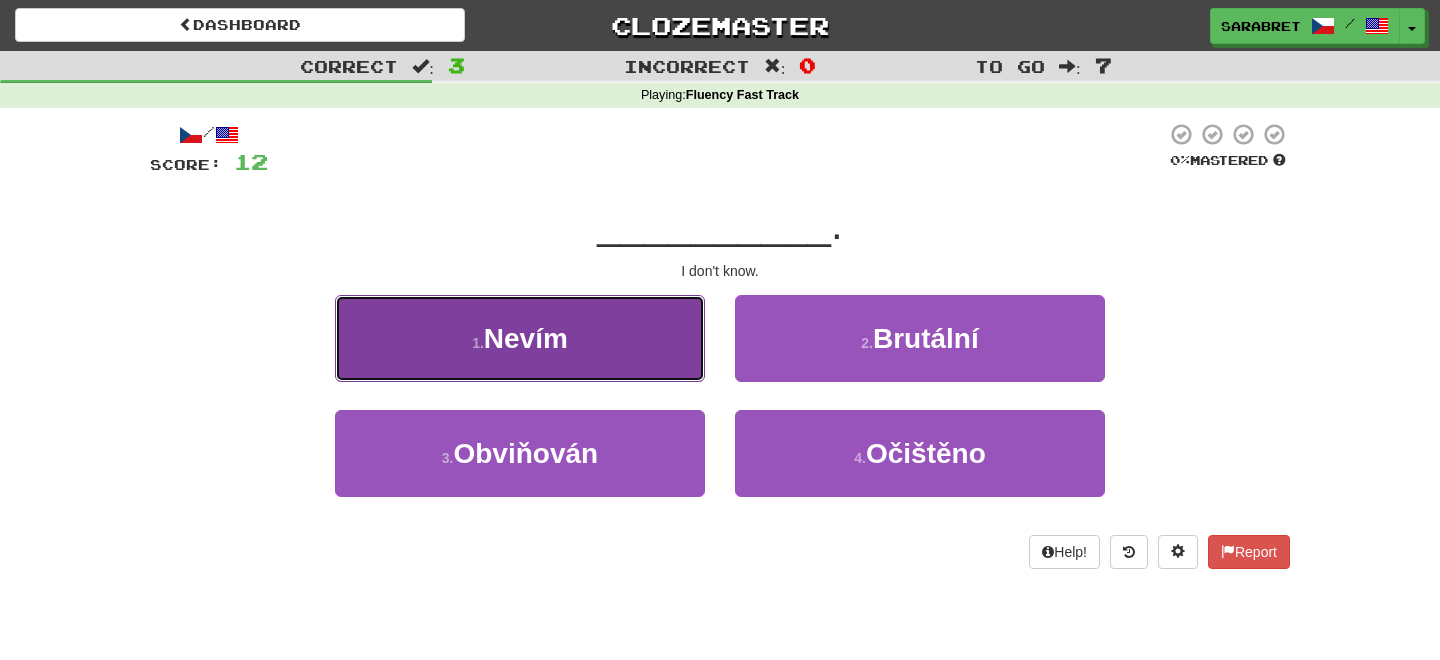 click on "1 .  Nevím" at bounding box center [520, 338] 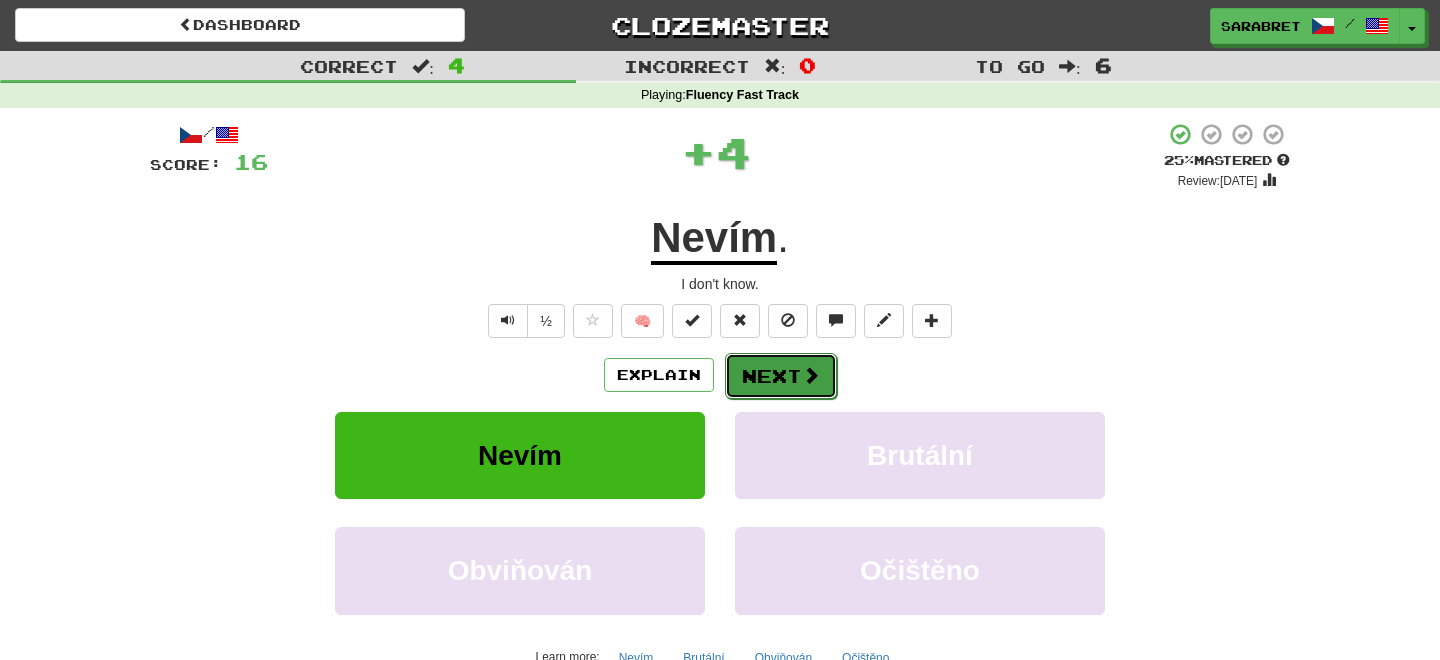 click on "Next" at bounding box center [781, 376] 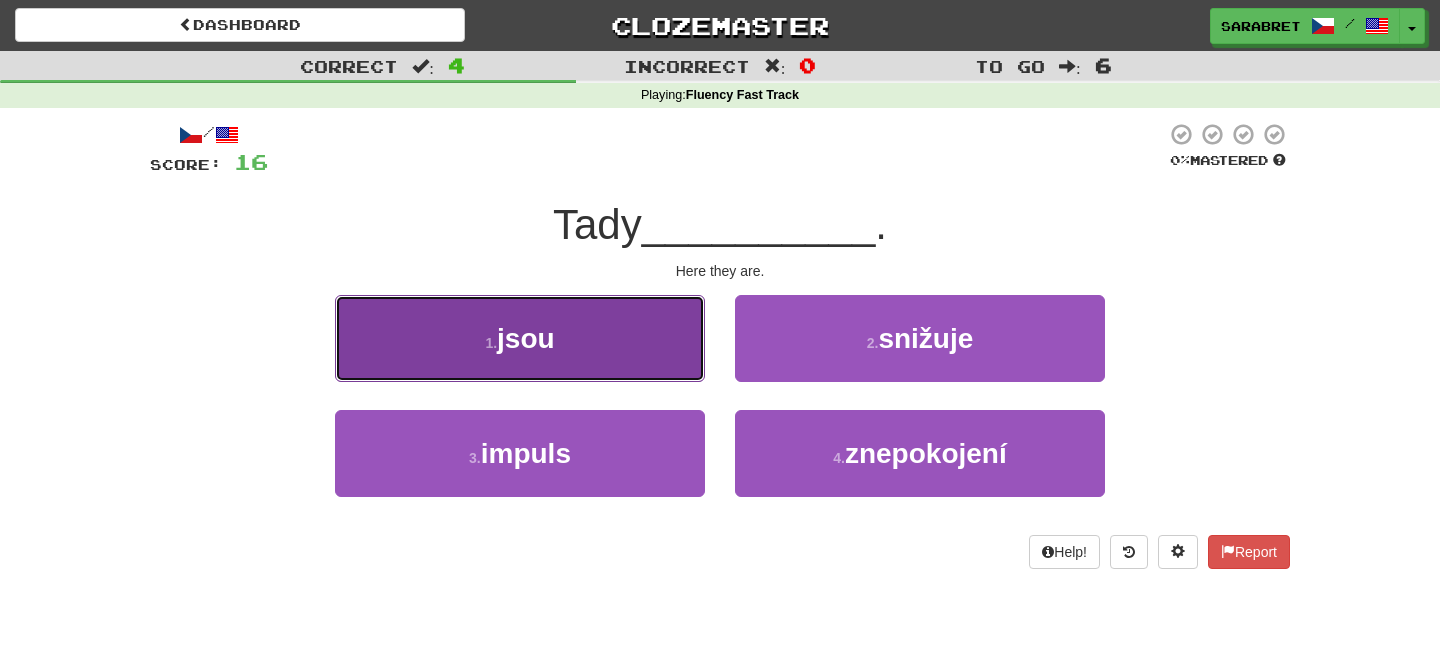 click on "1 .  jsou" at bounding box center [520, 338] 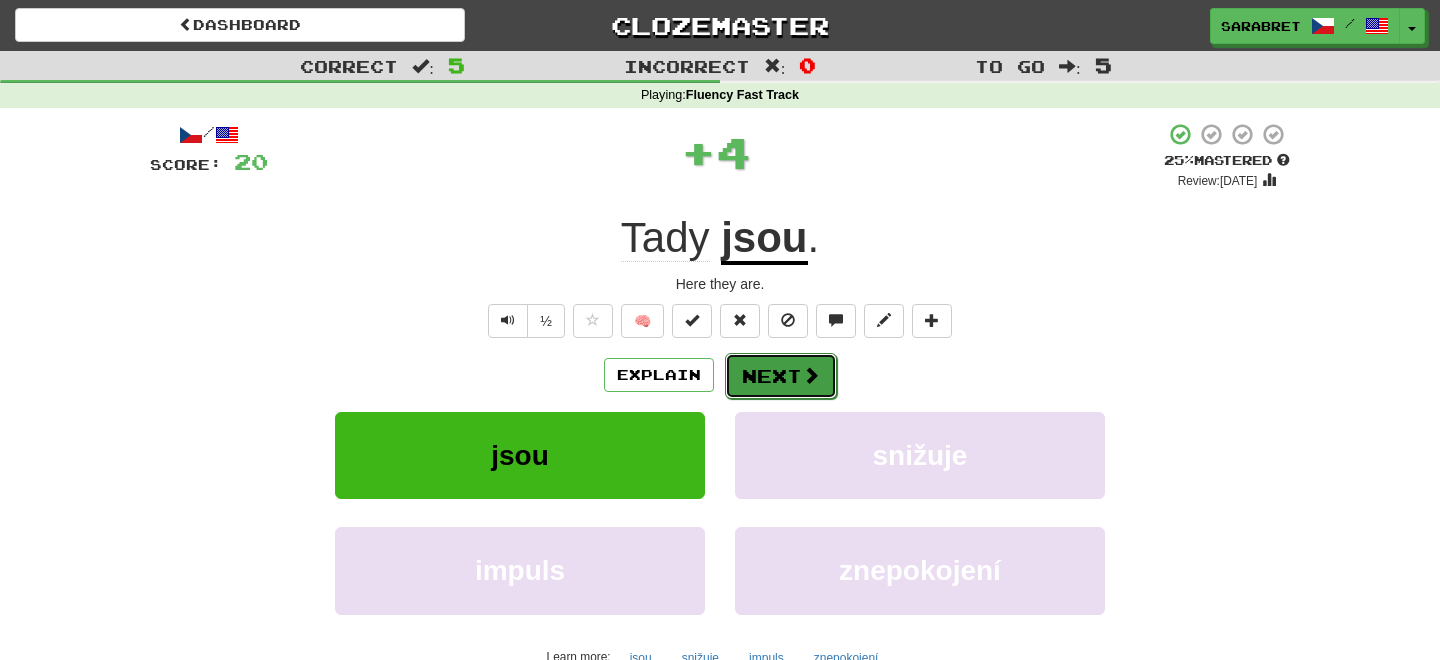 click on "Next" at bounding box center (781, 376) 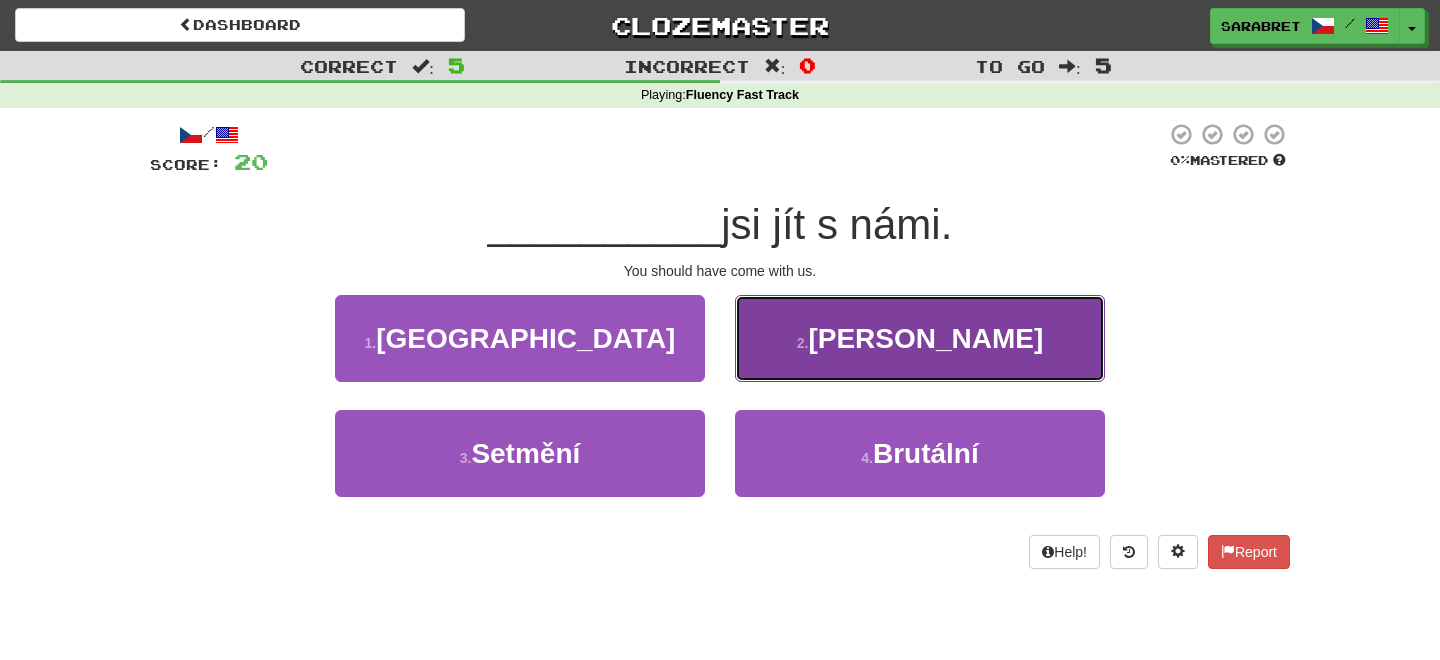 click on "2 .  Měl" at bounding box center (920, 338) 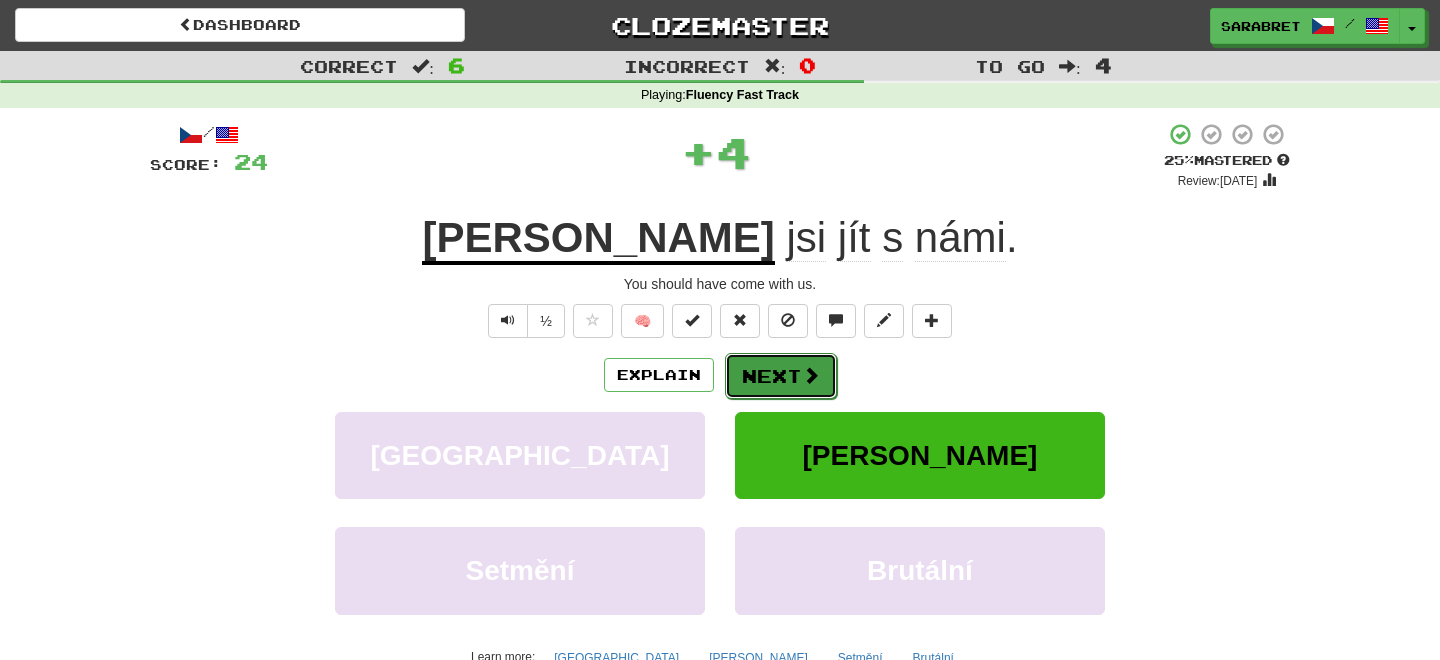 click on "Next" at bounding box center (781, 376) 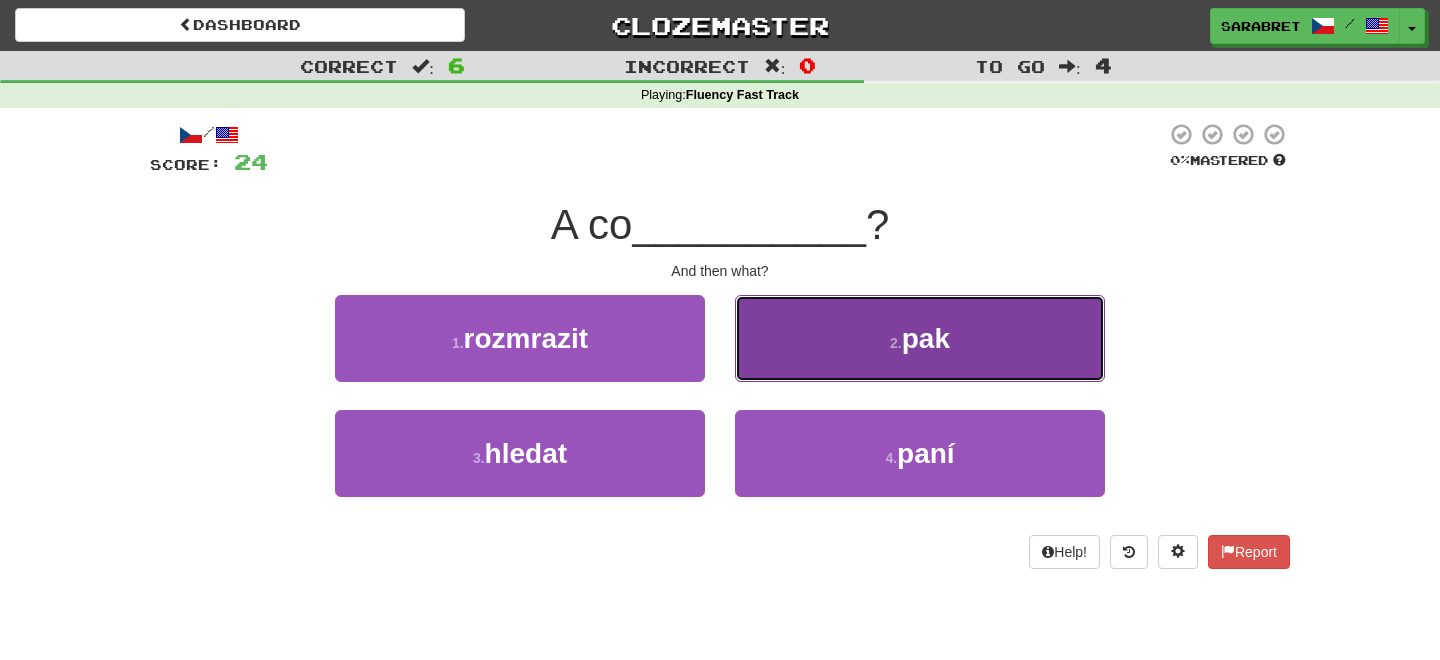 click on "2 .  pak" at bounding box center (920, 338) 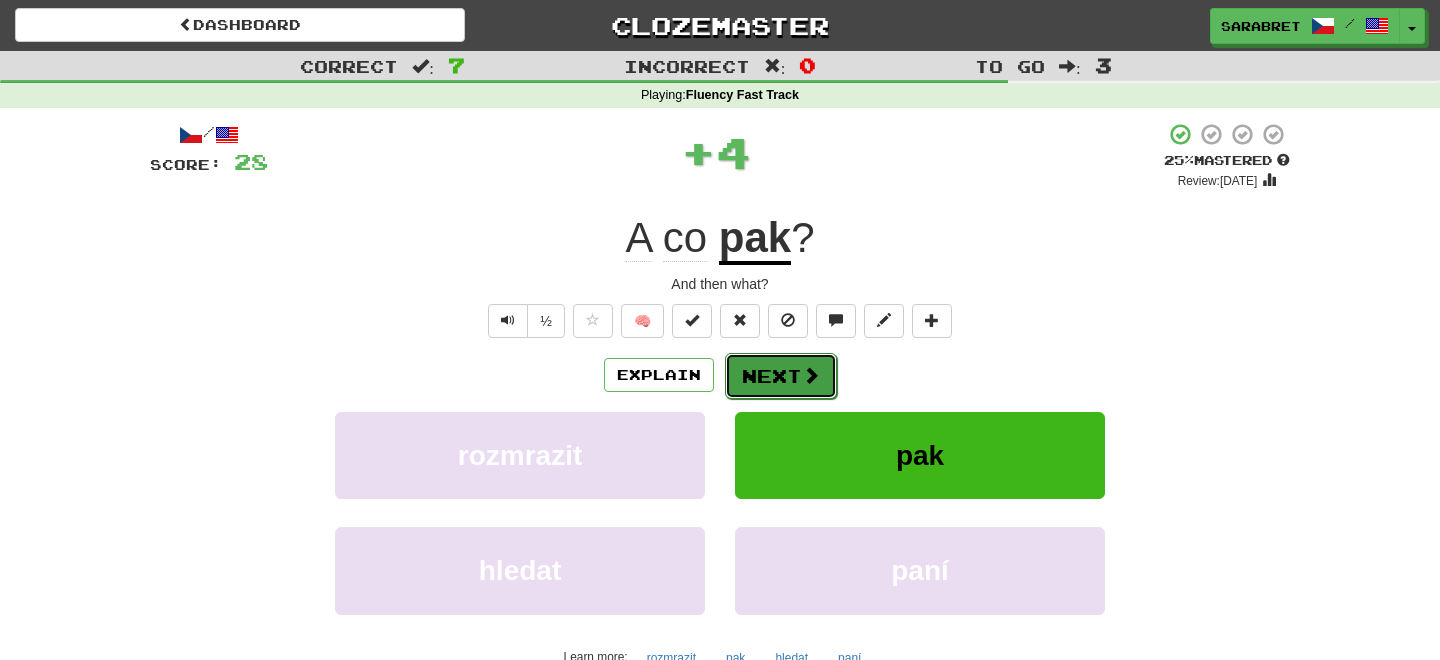 click on "Next" at bounding box center (781, 376) 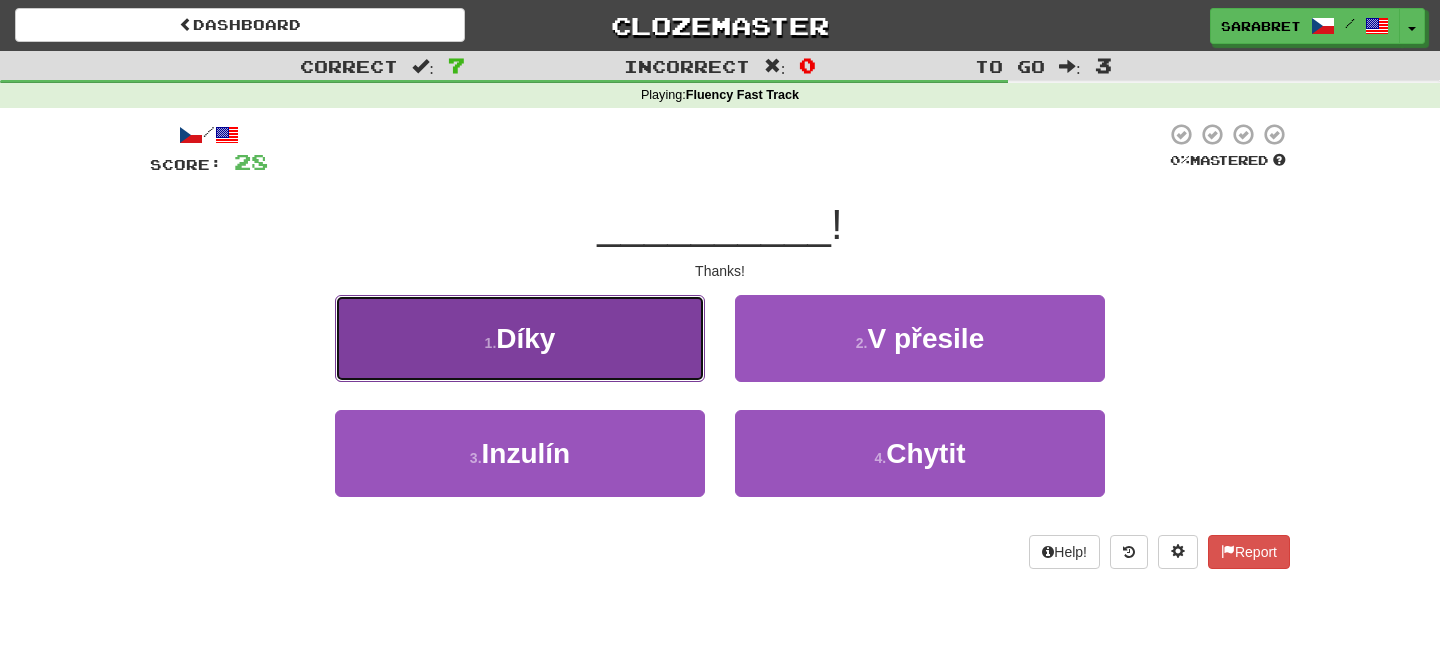 click on "1 .  Díky" at bounding box center [520, 338] 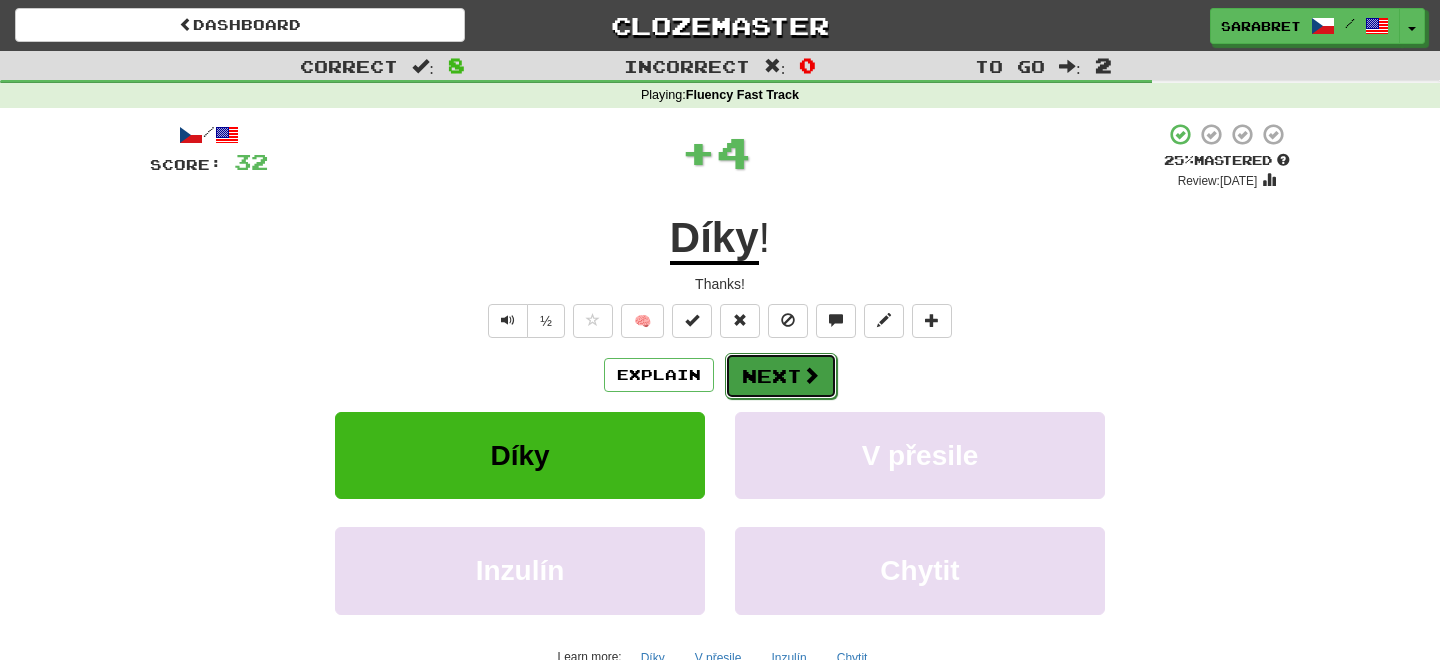 click on "Next" at bounding box center (781, 376) 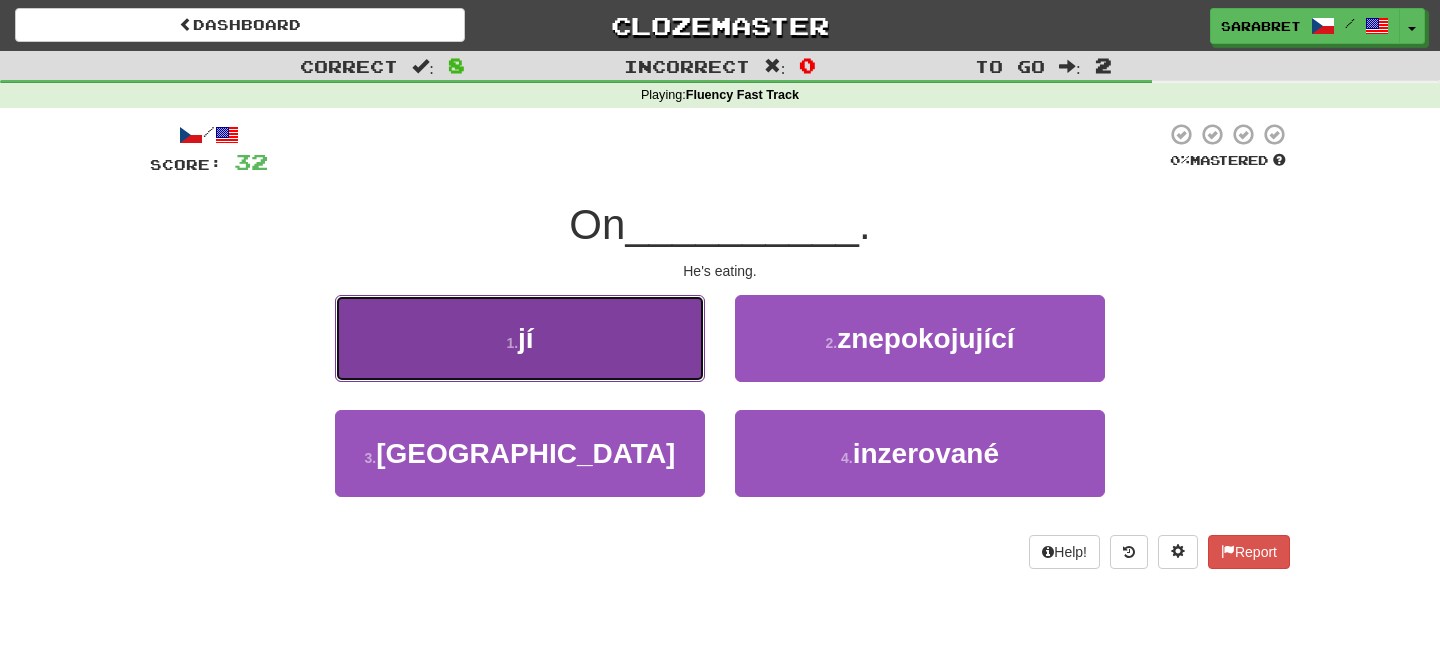 click on "1 .  jí" at bounding box center [520, 338] 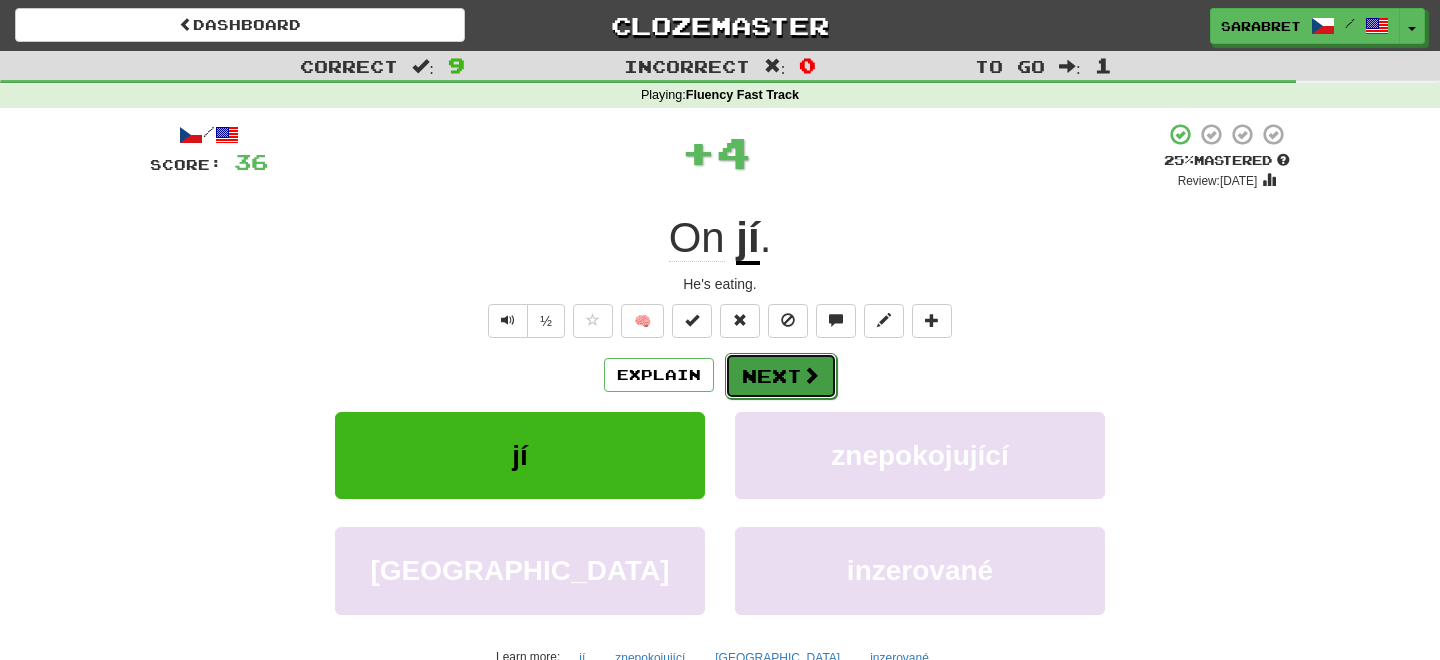 click on "Explain Next" at bounding box center [720, 375] 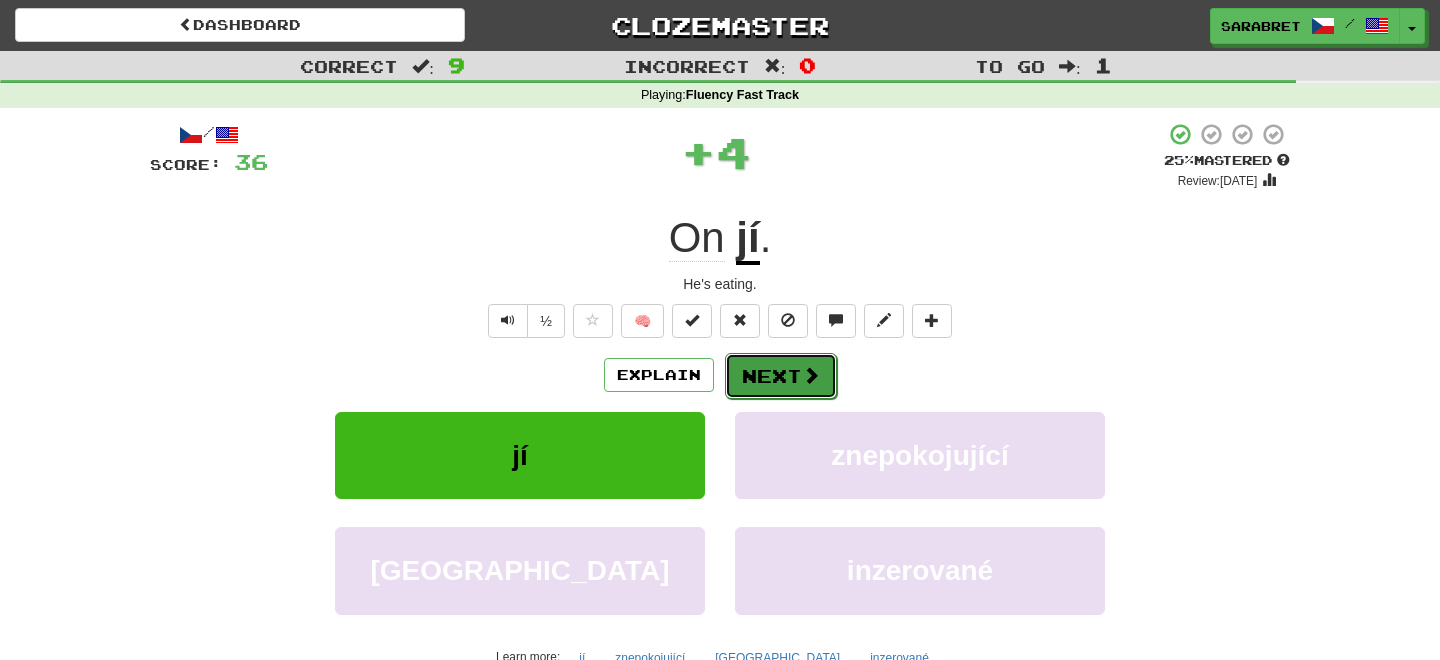 click on "Next" at bounding box center [781, 376] 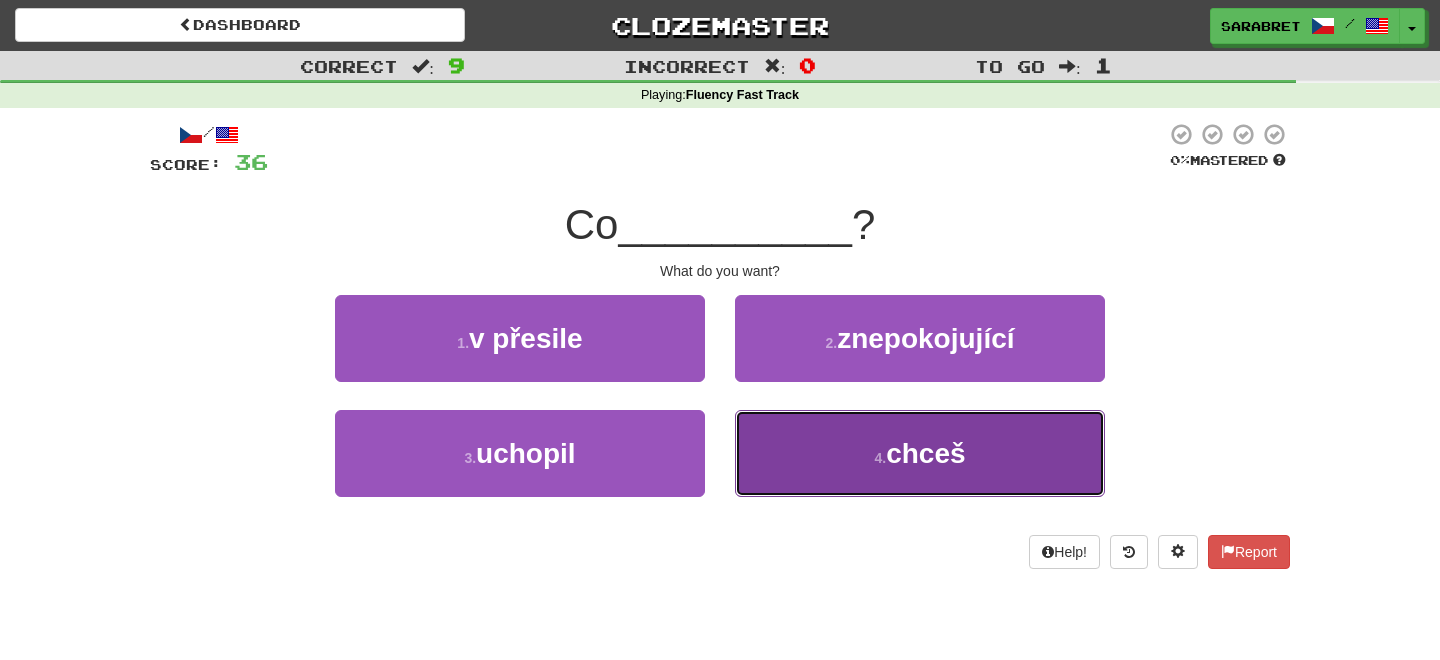click on "4 .  chceš" at bounding box center (920, 453) 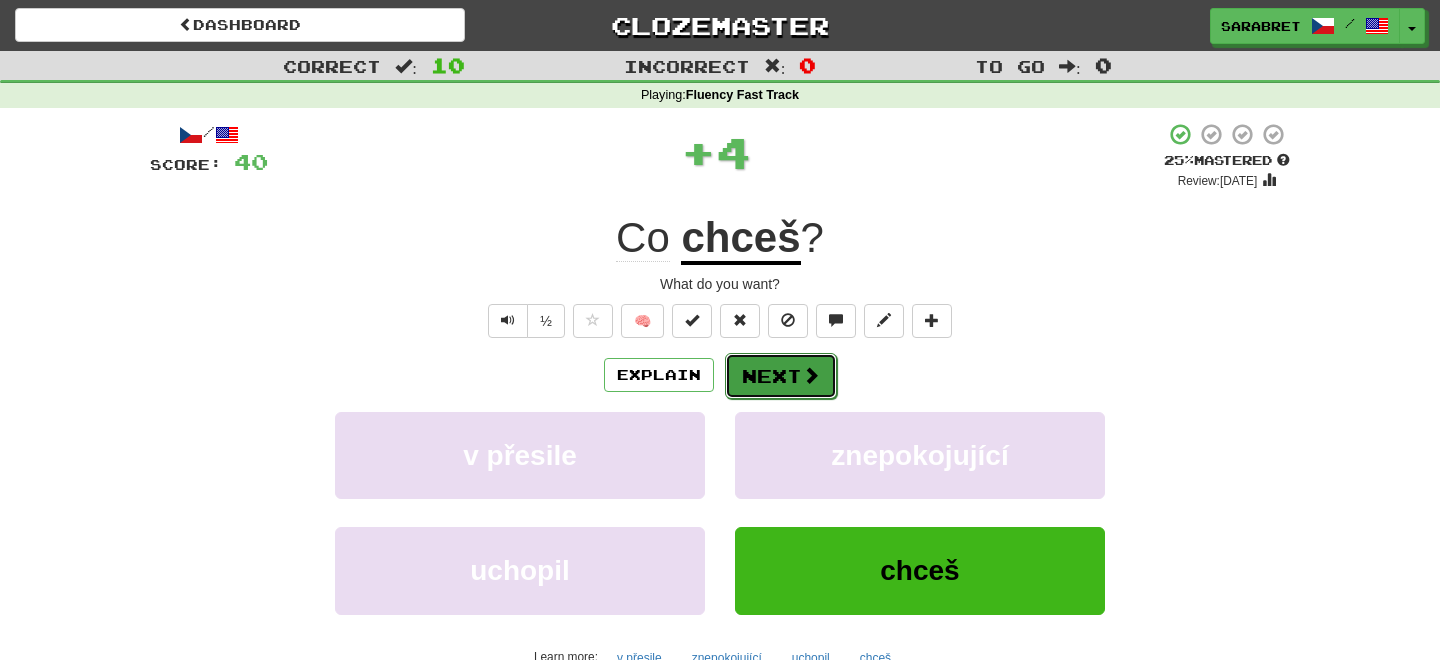 click on "Next" at bounding box center [781, 376] 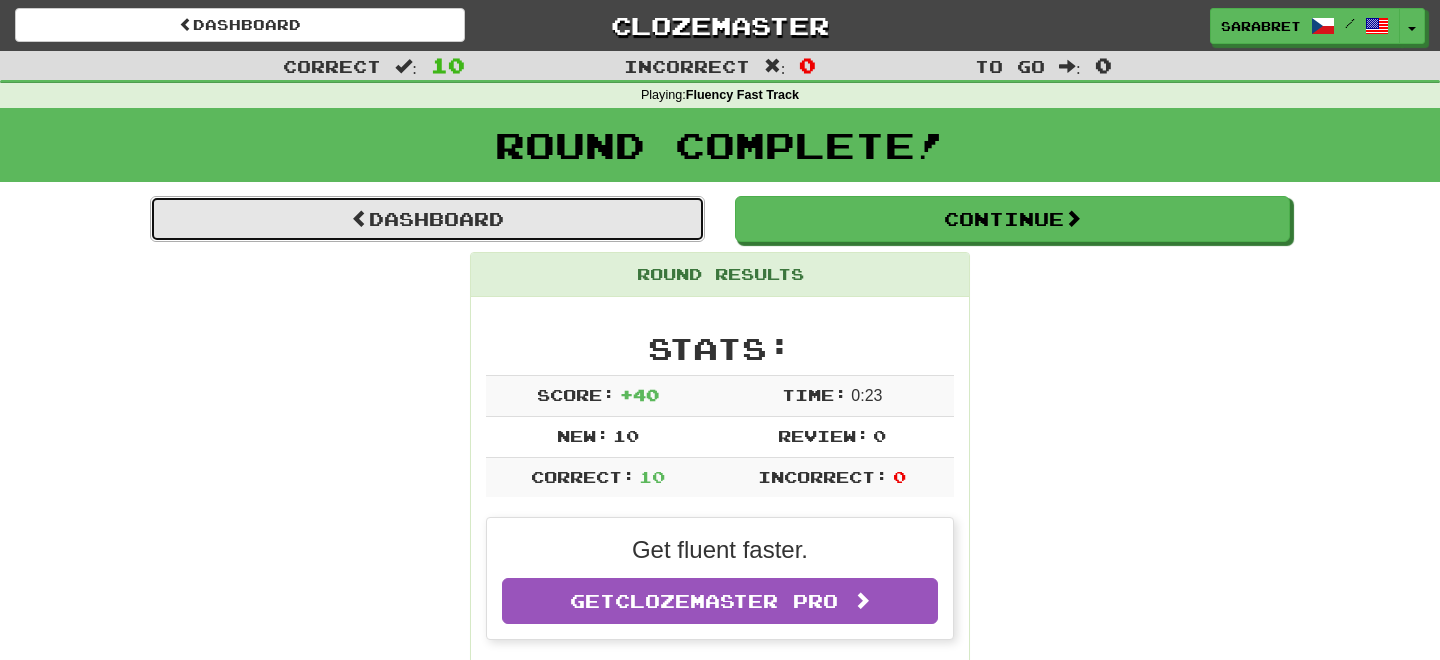 click on "Dashboard" at bounding box center [427, 219] 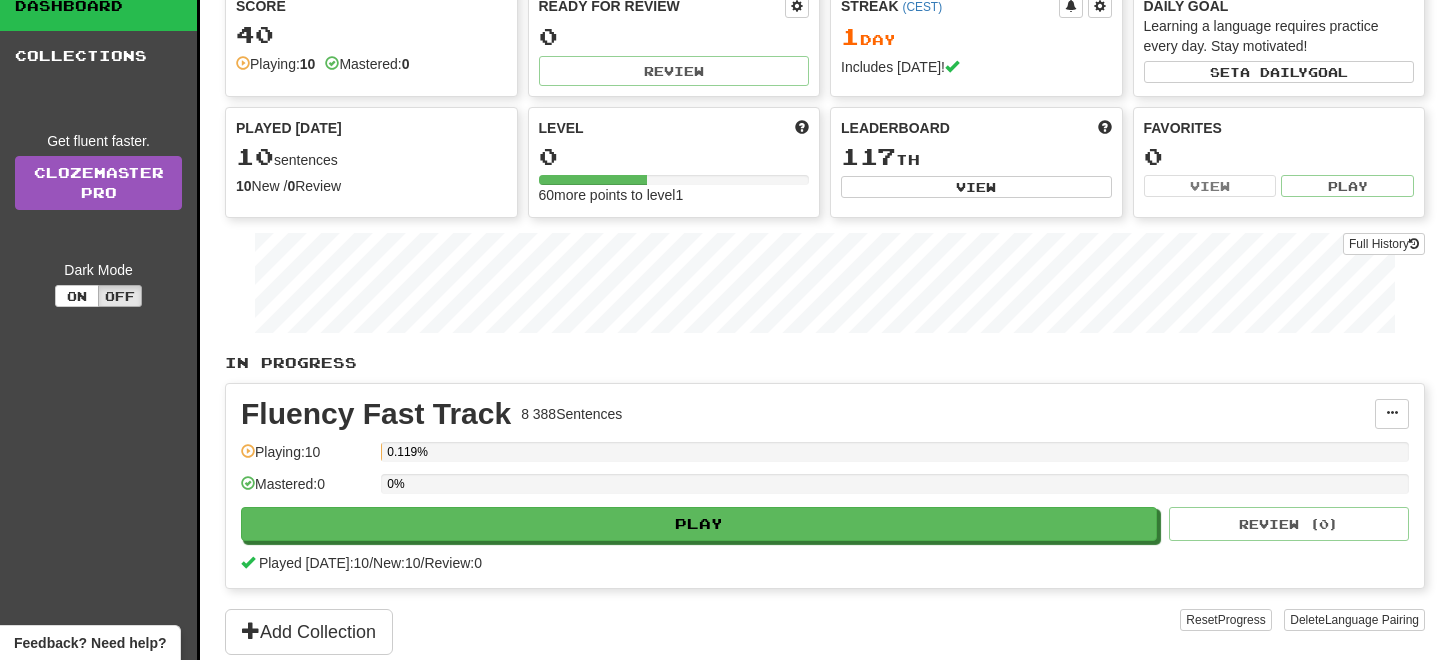 scroll, scrollTop: 110, scrollLeft: 0, axis: vertical 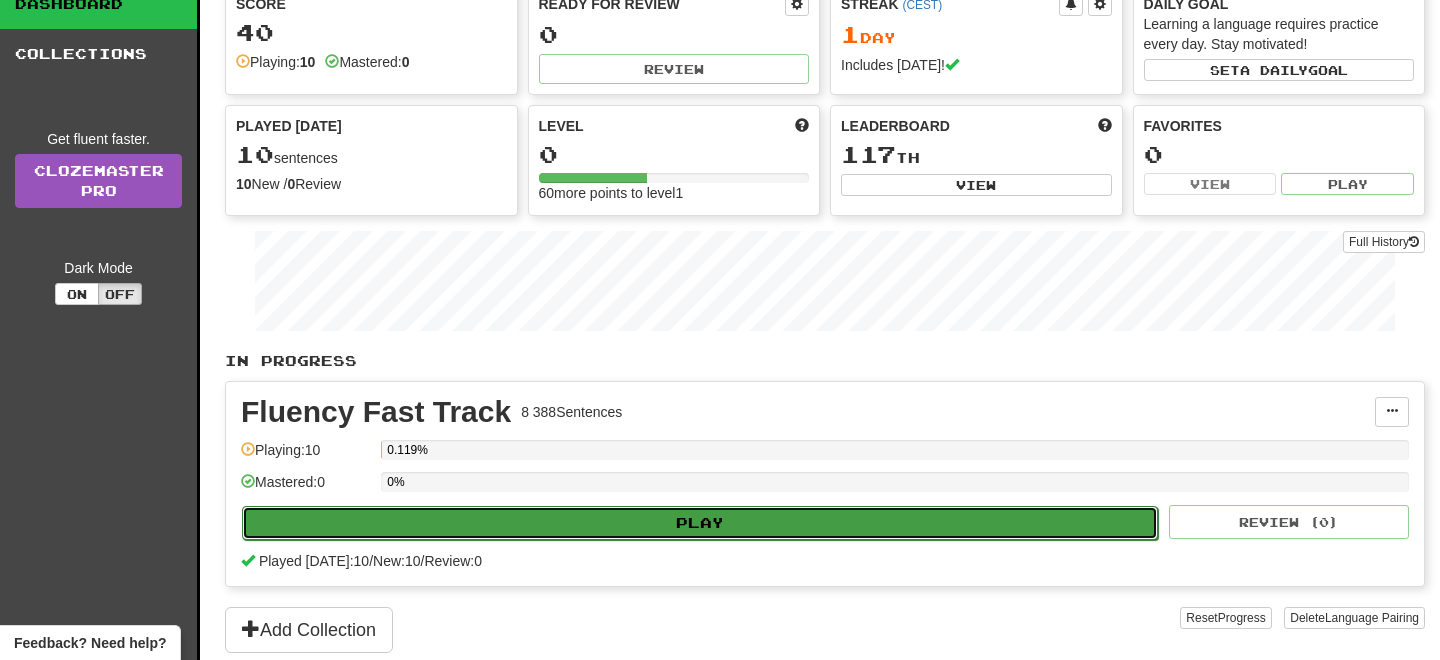 click on "Play" at bounding box center (700, 523) 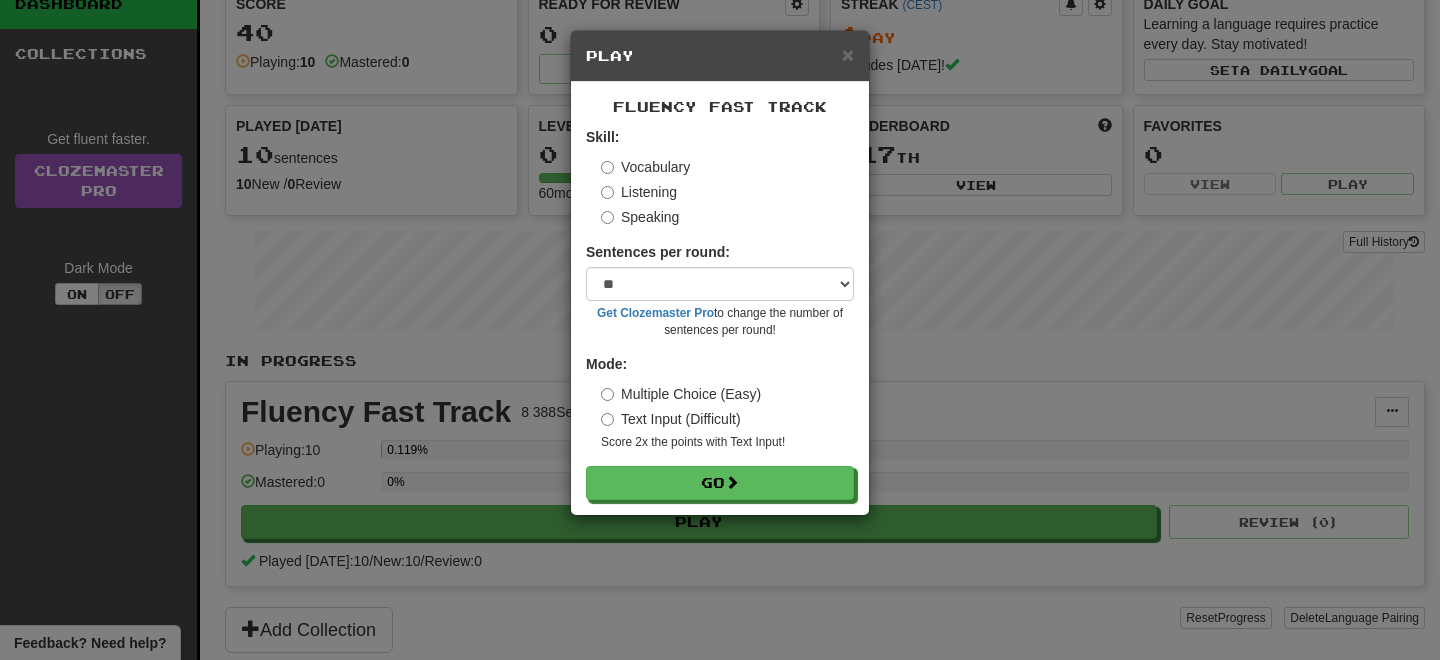 click on "Speaking" at bounding box center (640, 217) 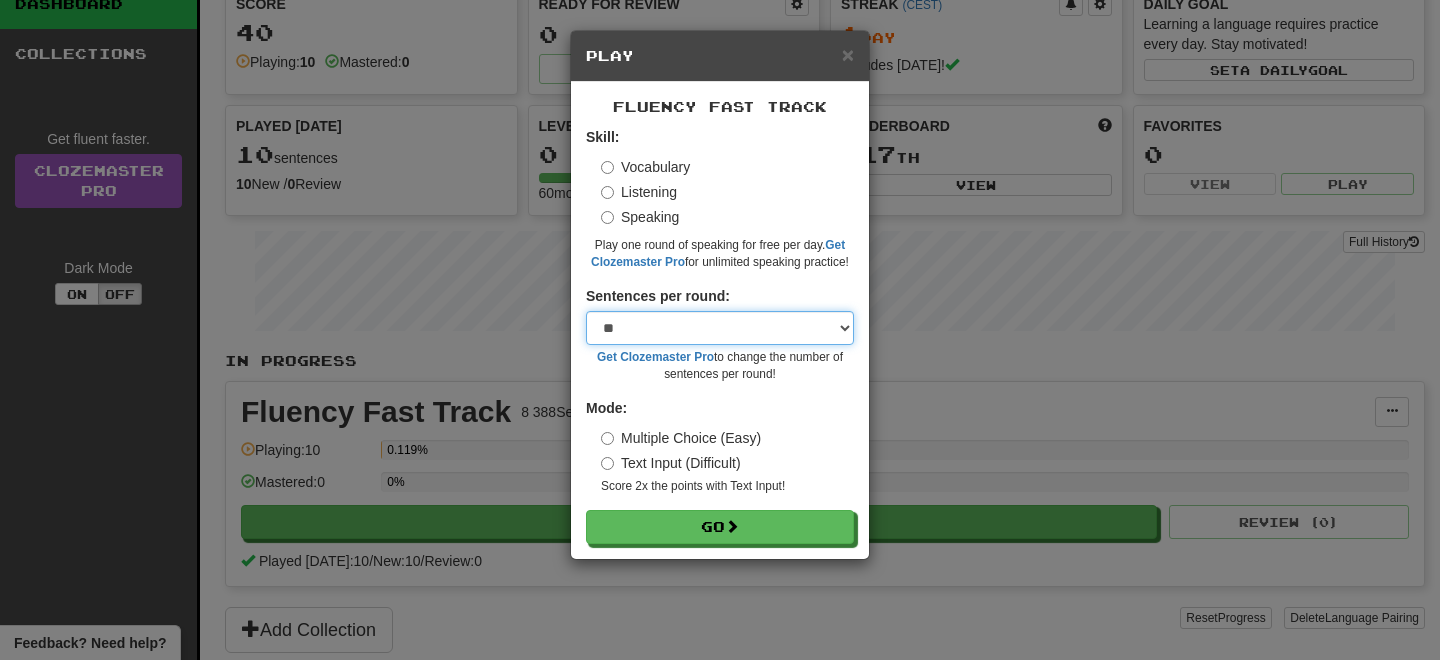 click on "* ** ** ** ** ** *** ********" at bounding box center [720, 328] 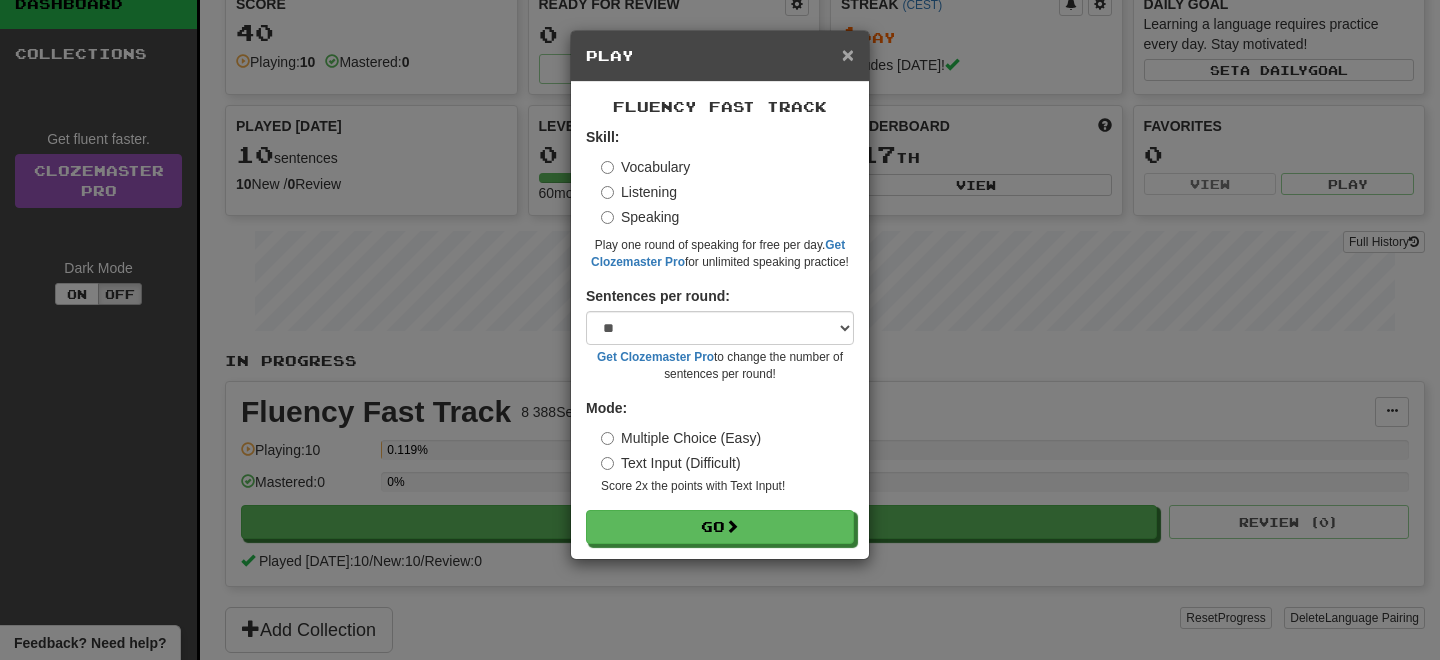 click on "×" at bounding box center [848, 54] 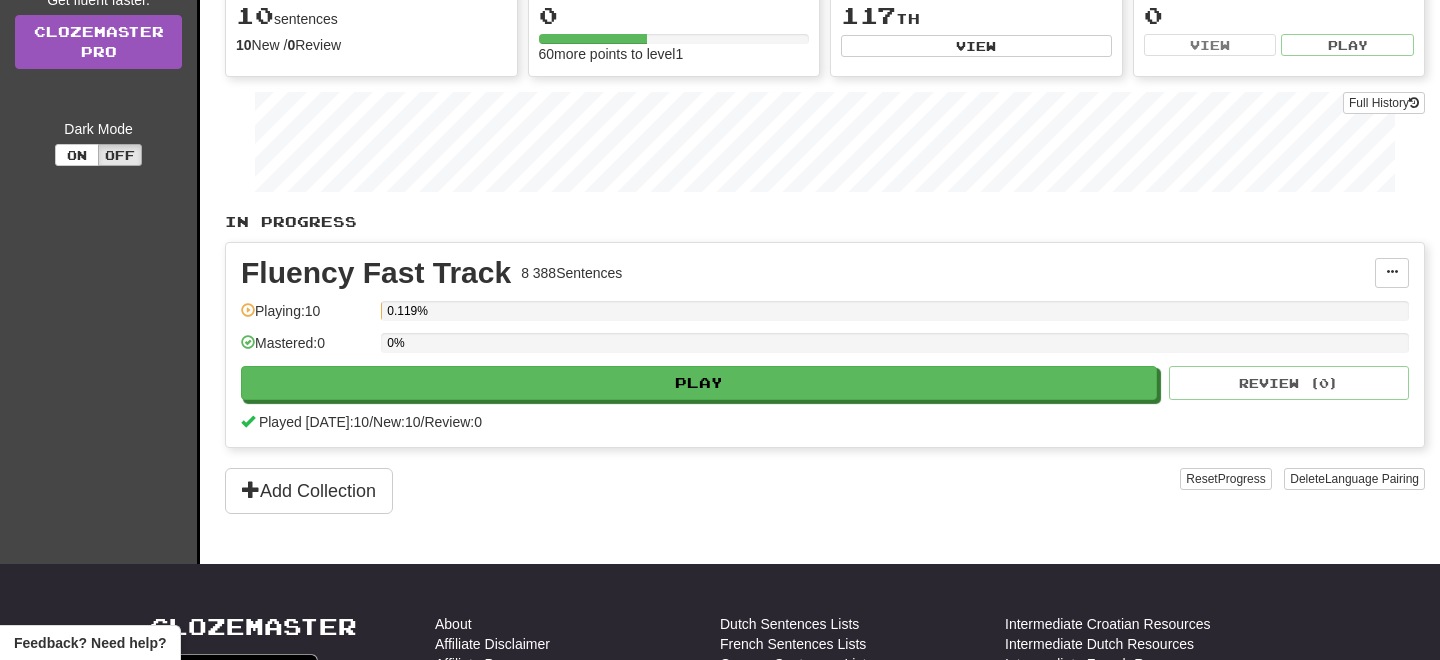 scroll, scrollTop: 261, scrollLeft: 0, axis: vertical 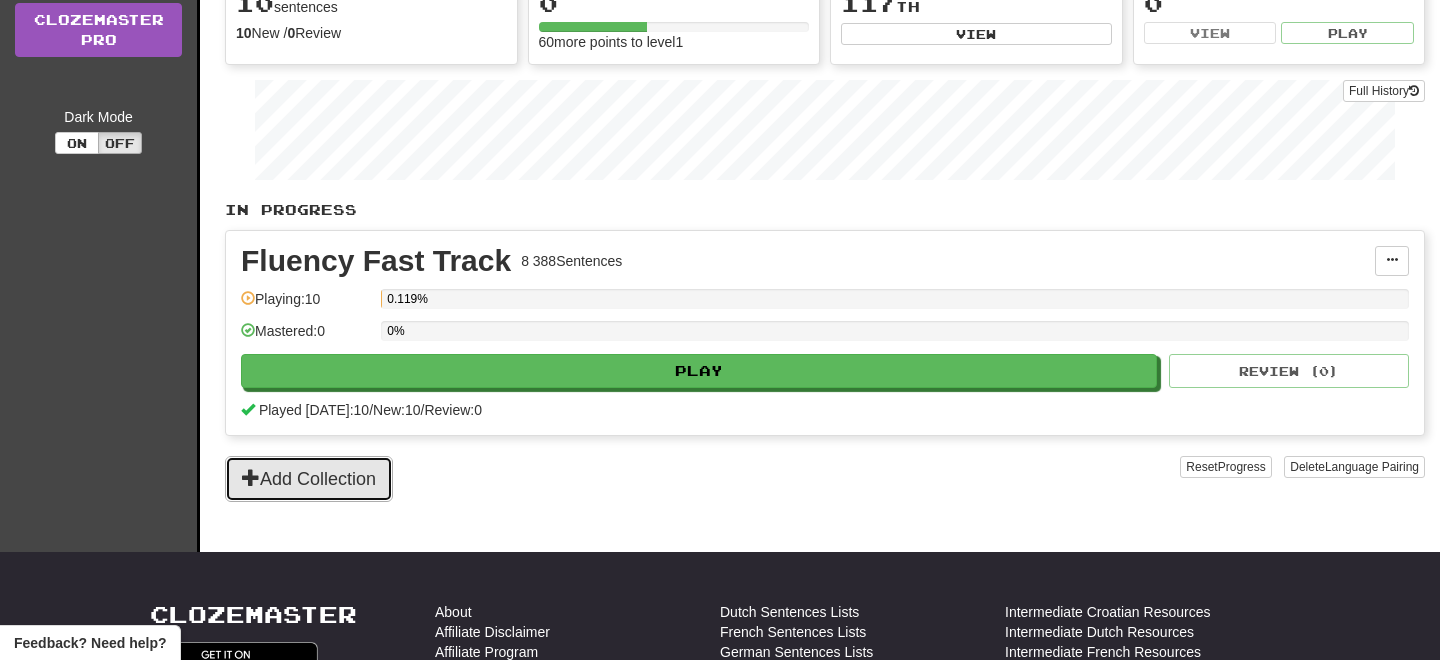click on "Add Collection" at bounding box center [309, 479] 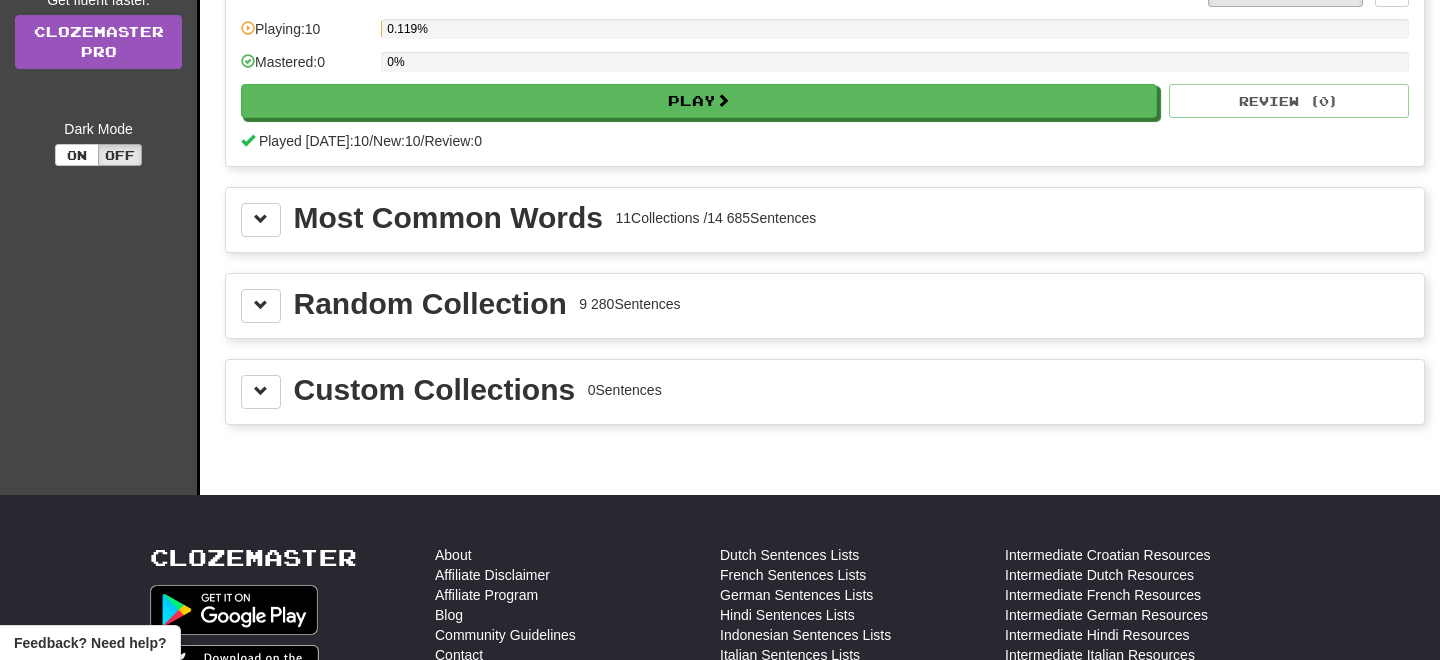scroll, scrollTop: 246, scrollLeft: 0, axis: vertical 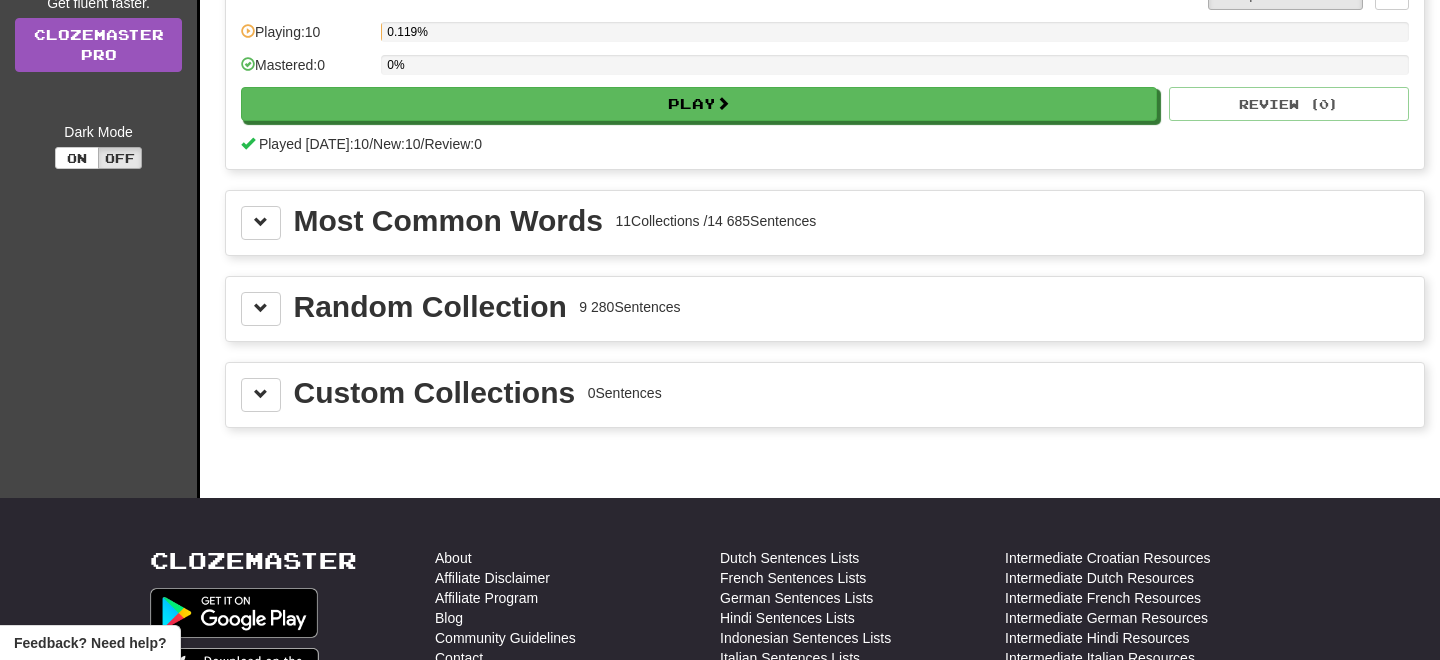 click on "Custom Collections" at bounding box center [435, 393] 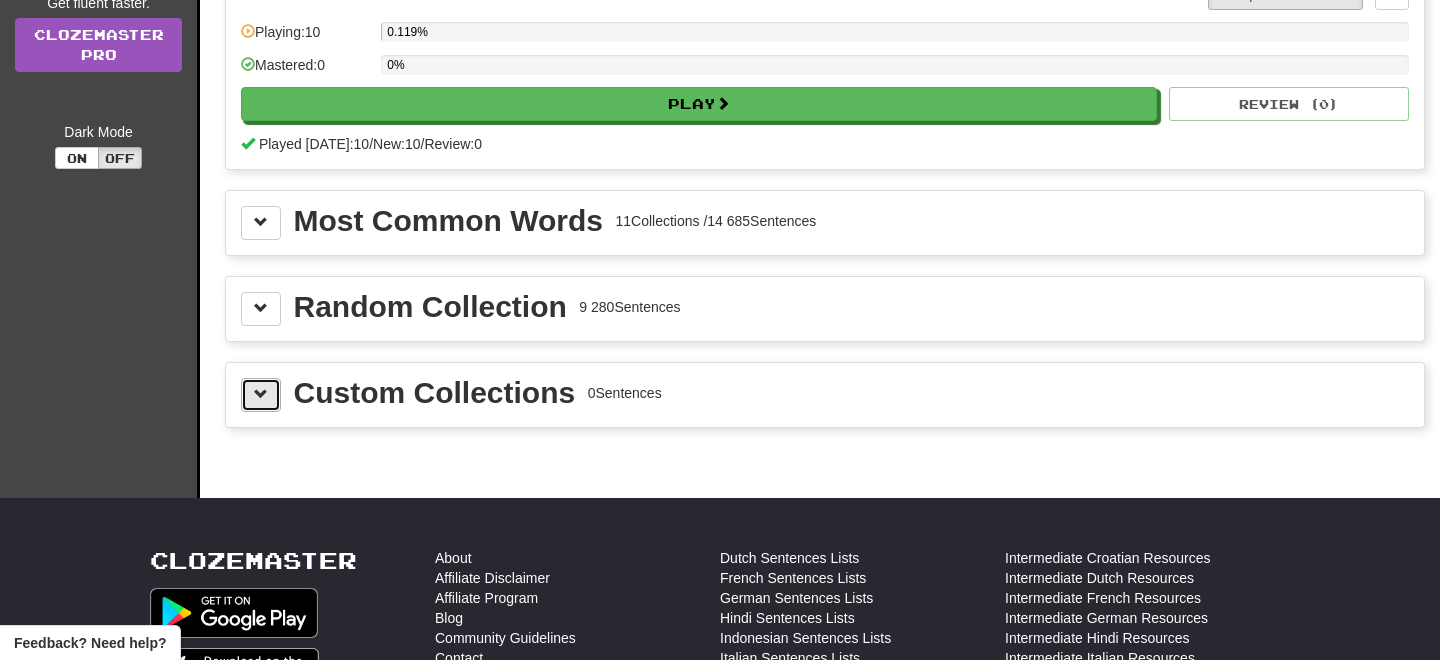 click at bounding box center (261, 394) 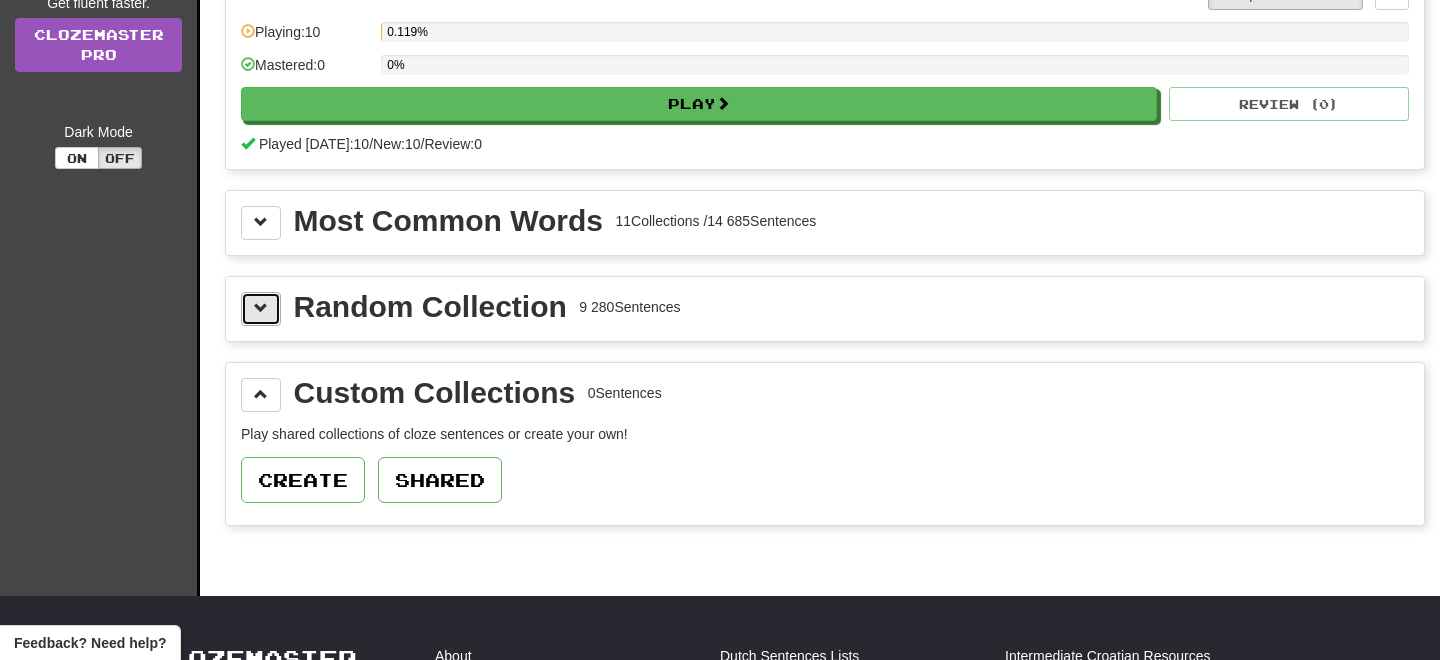 click at bounding box center [261, 308] 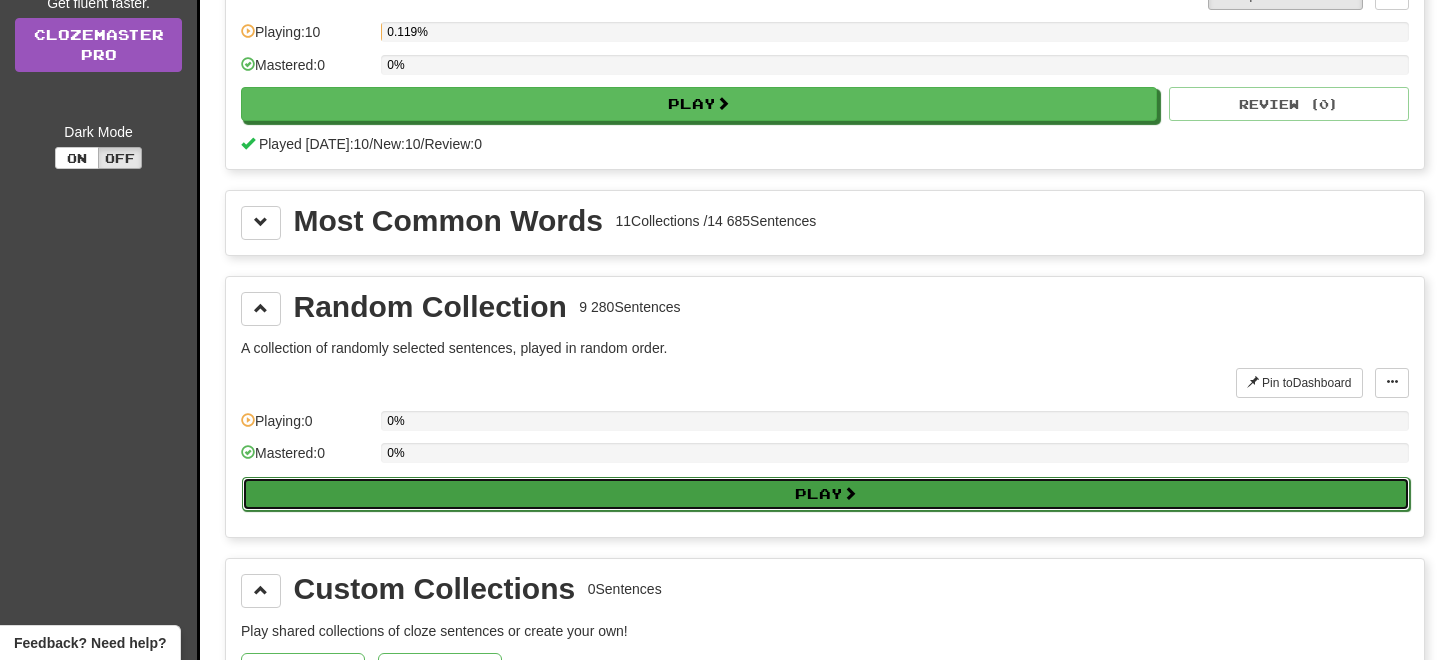 click on "Play" at bounding box center [826, 494] 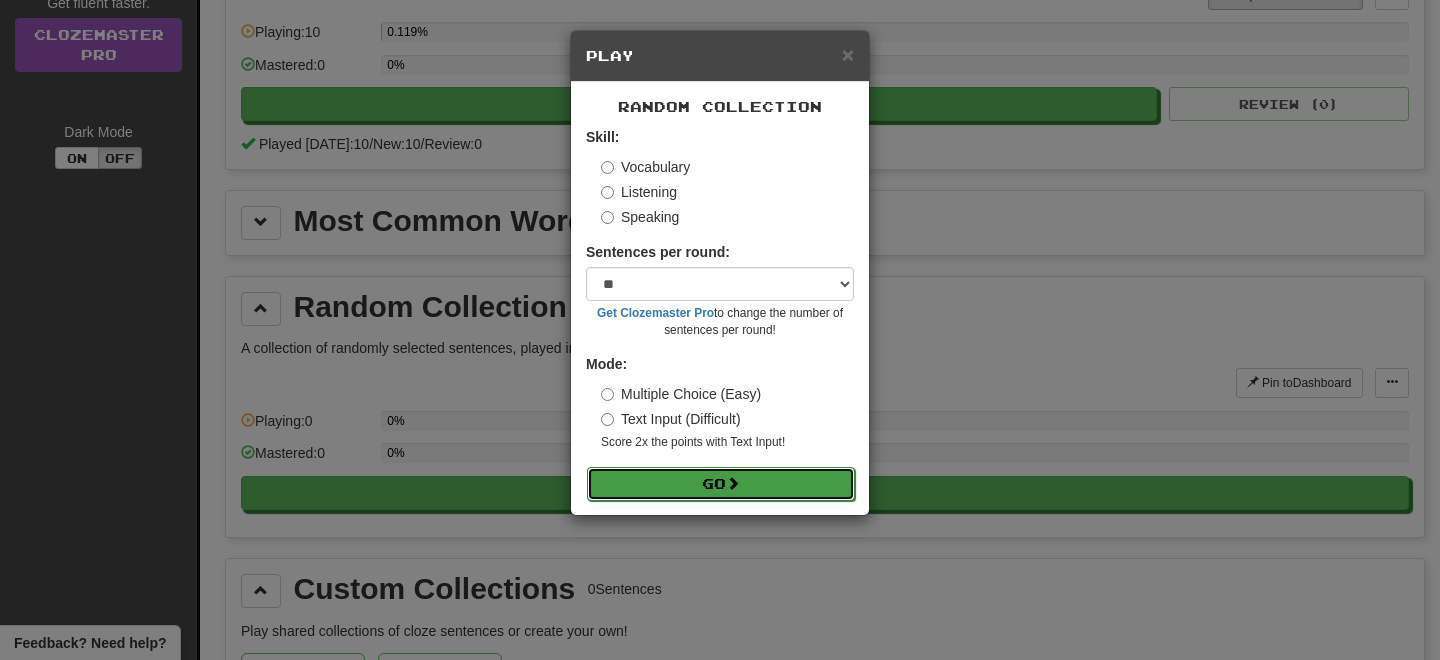 click on "Go" at bounding box center (721, 484) 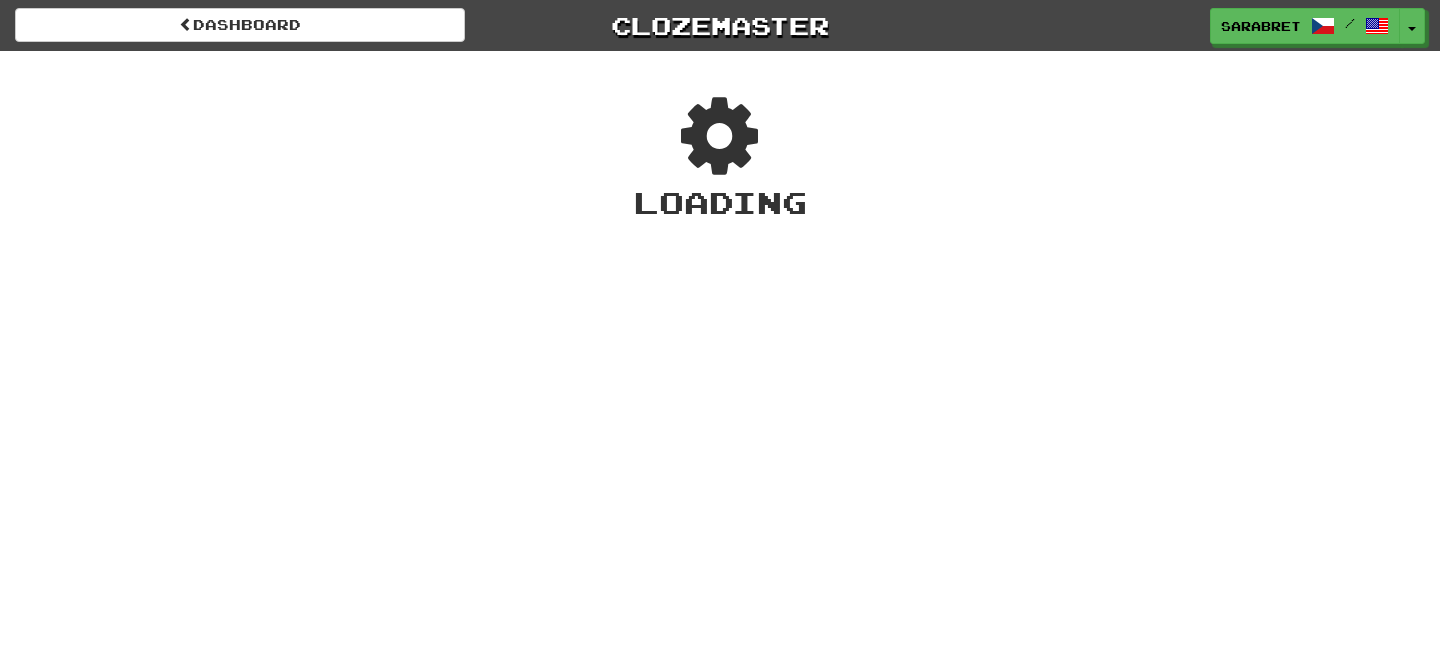 scroll, scrollTop: 0, scrollLeft: 0, axis: both 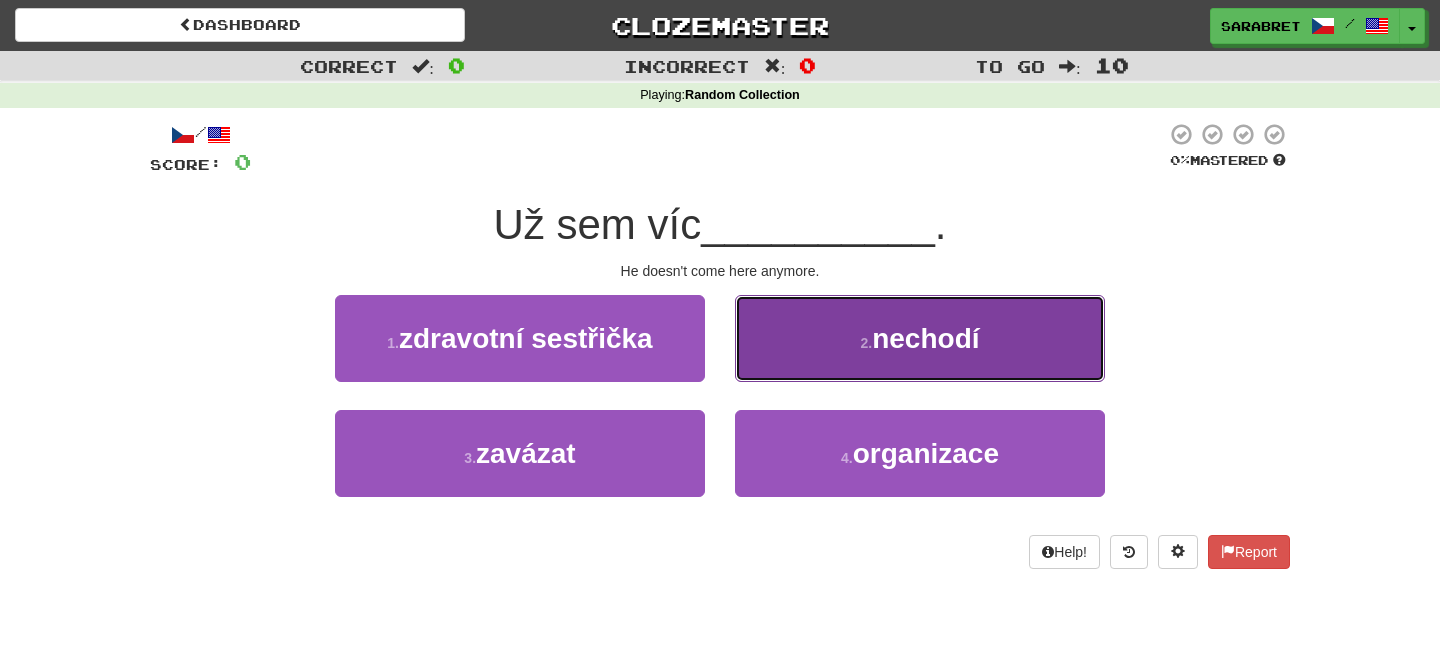click on "2 .  nechodí" at bounding box center (920, 338) 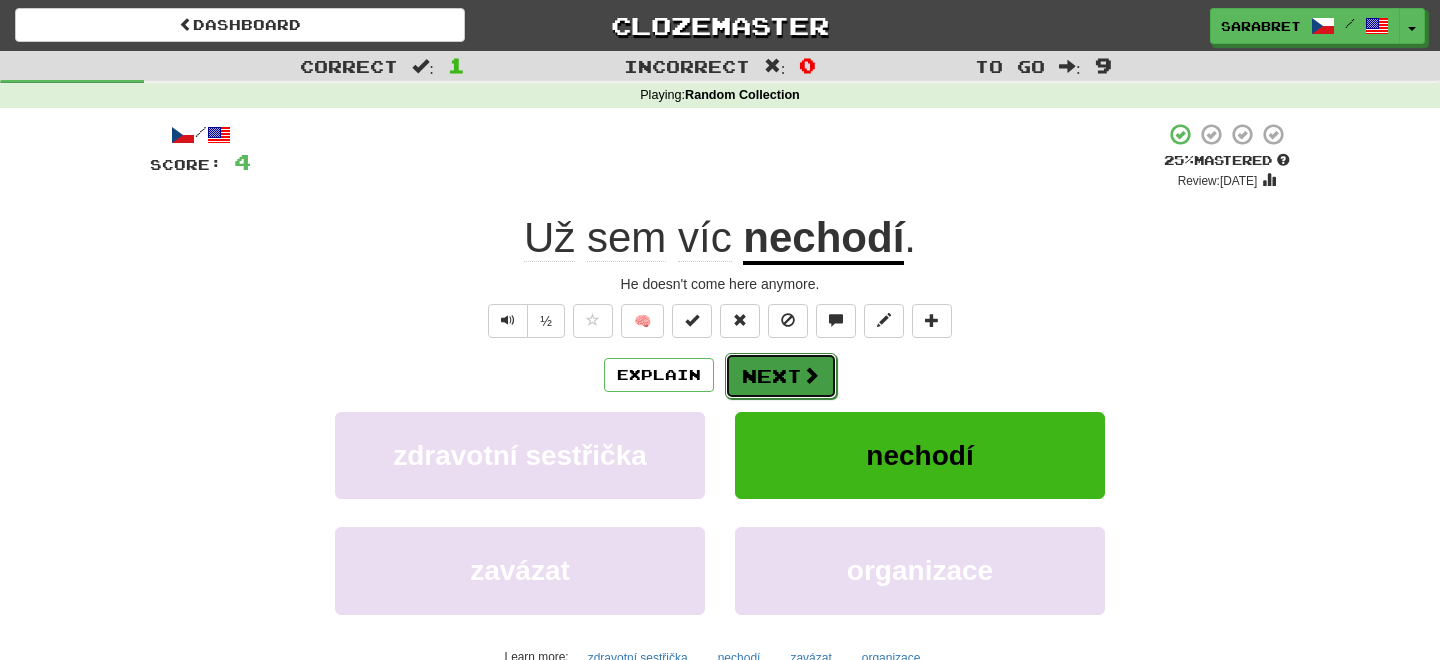 click on "Next" at bounding box center [781, 376] 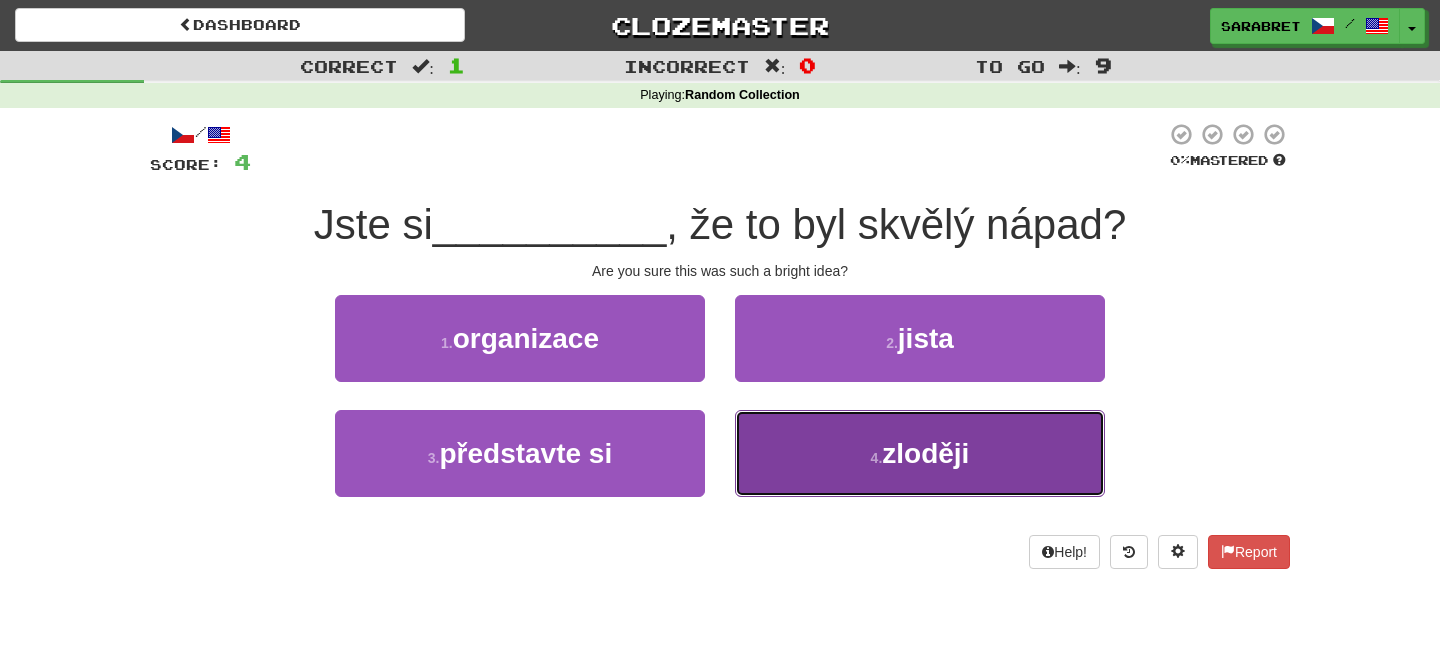 click on "4 .  zloději" at bounding box center (920, 453) 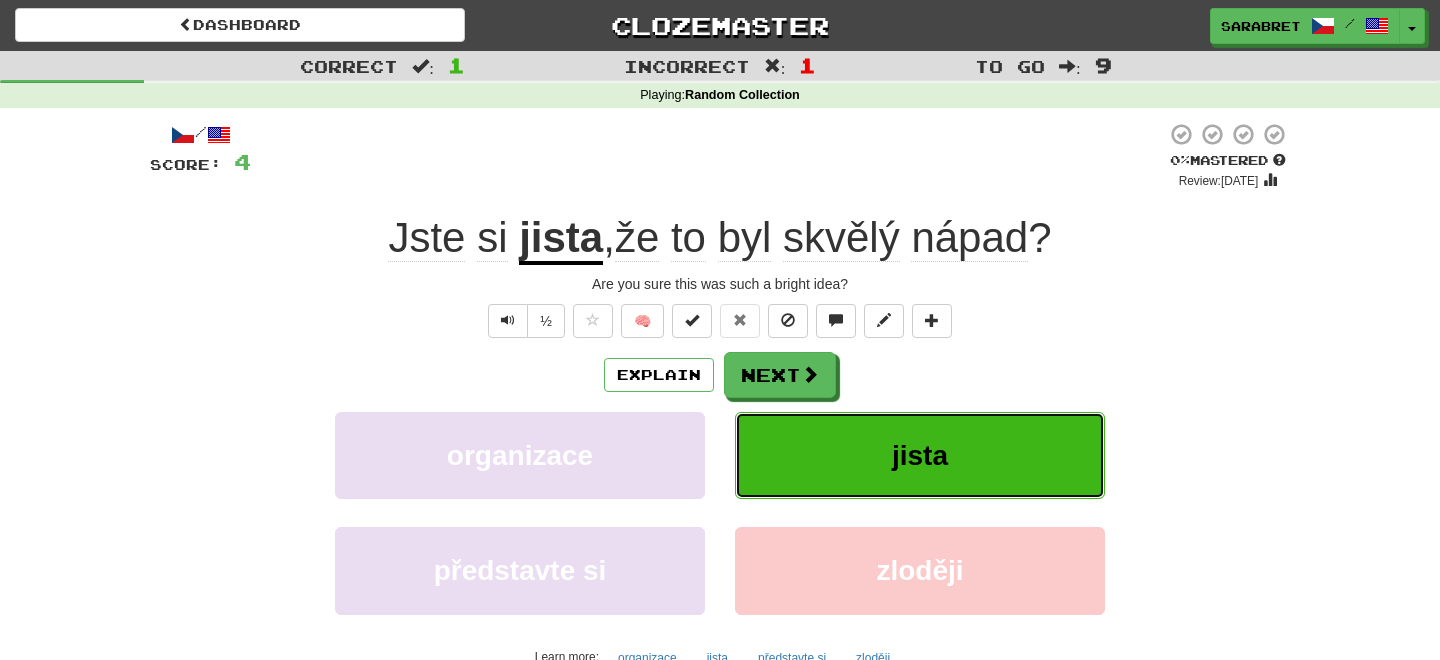 click on "jista" at bounding box center (920, 455) 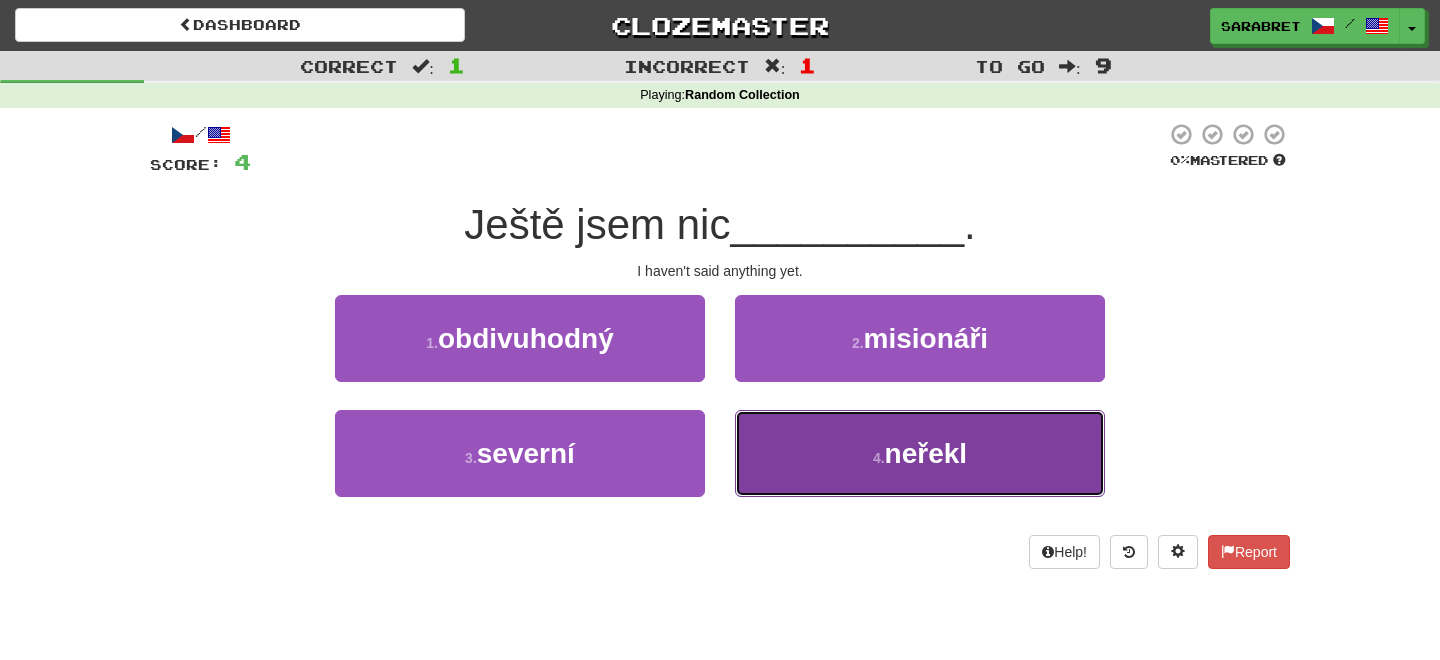 click on "4 .  neřekl" at bounding box center (920, 453) 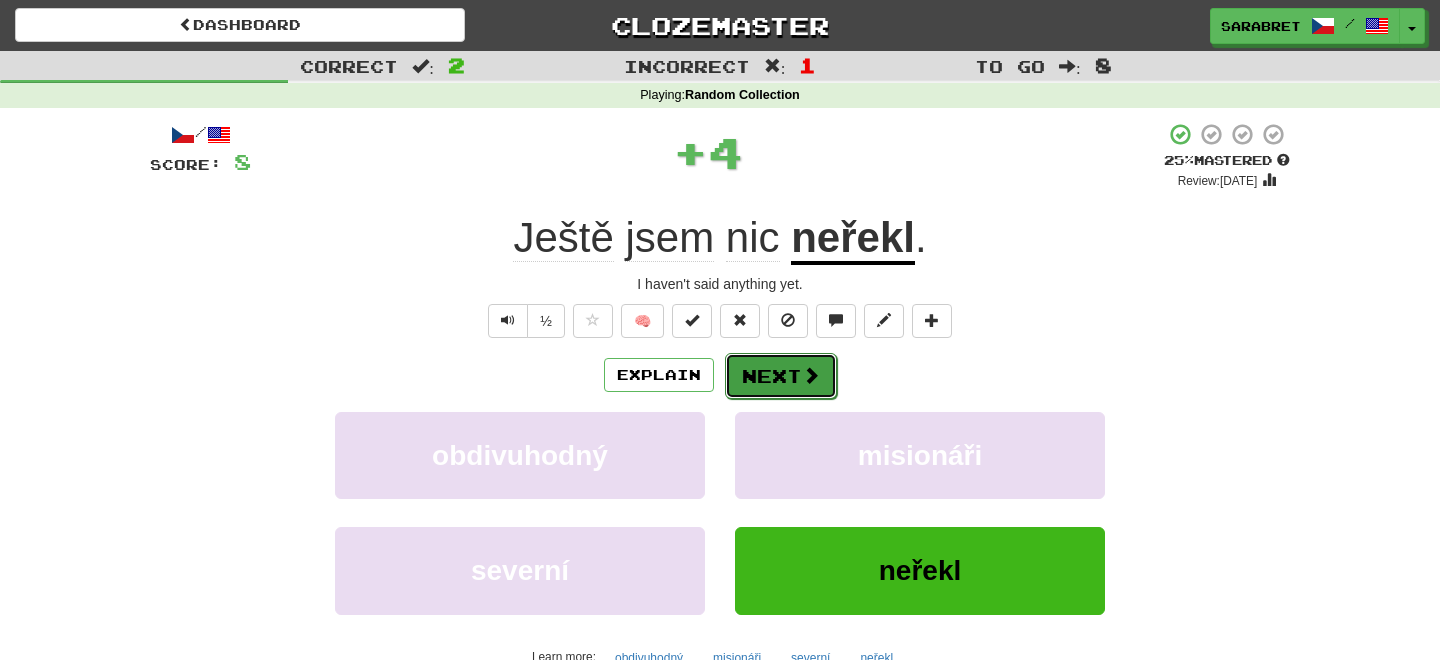 click on "Next" at bounding box center [781, 376] 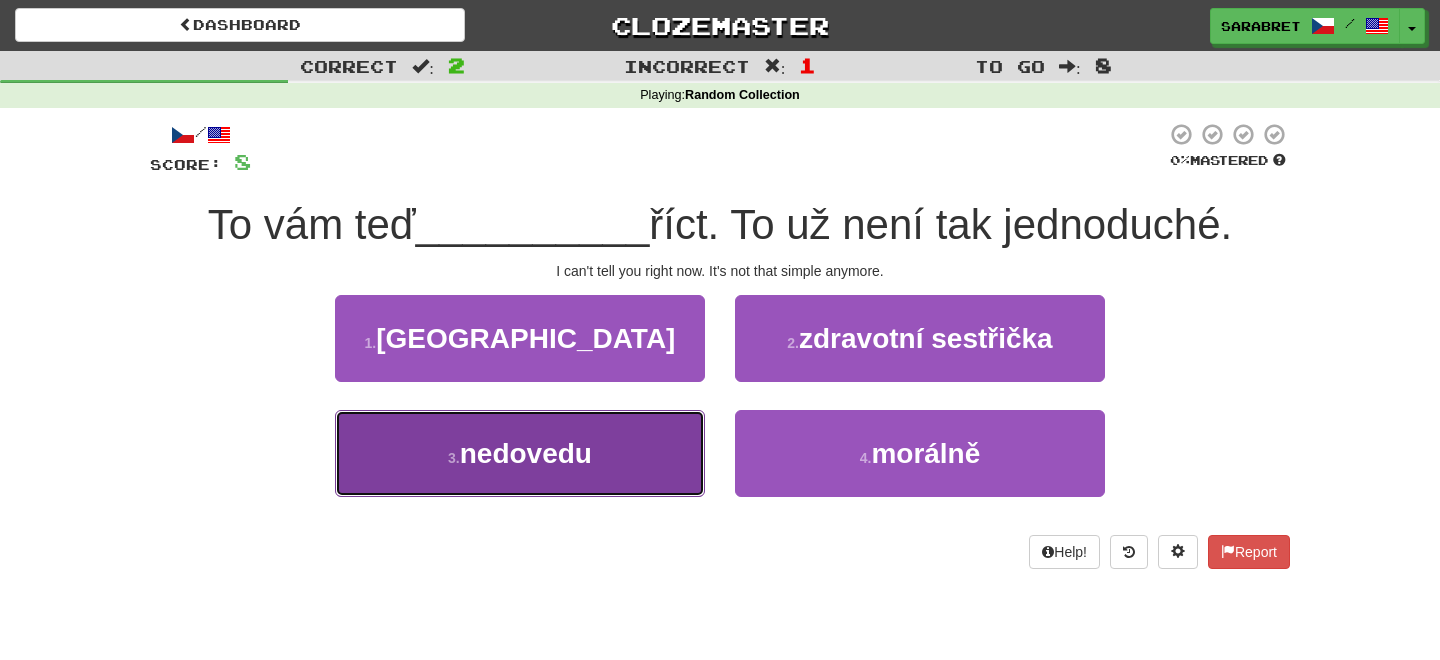 click on "3 .  nedovedu" at bounding box center (520, 453) 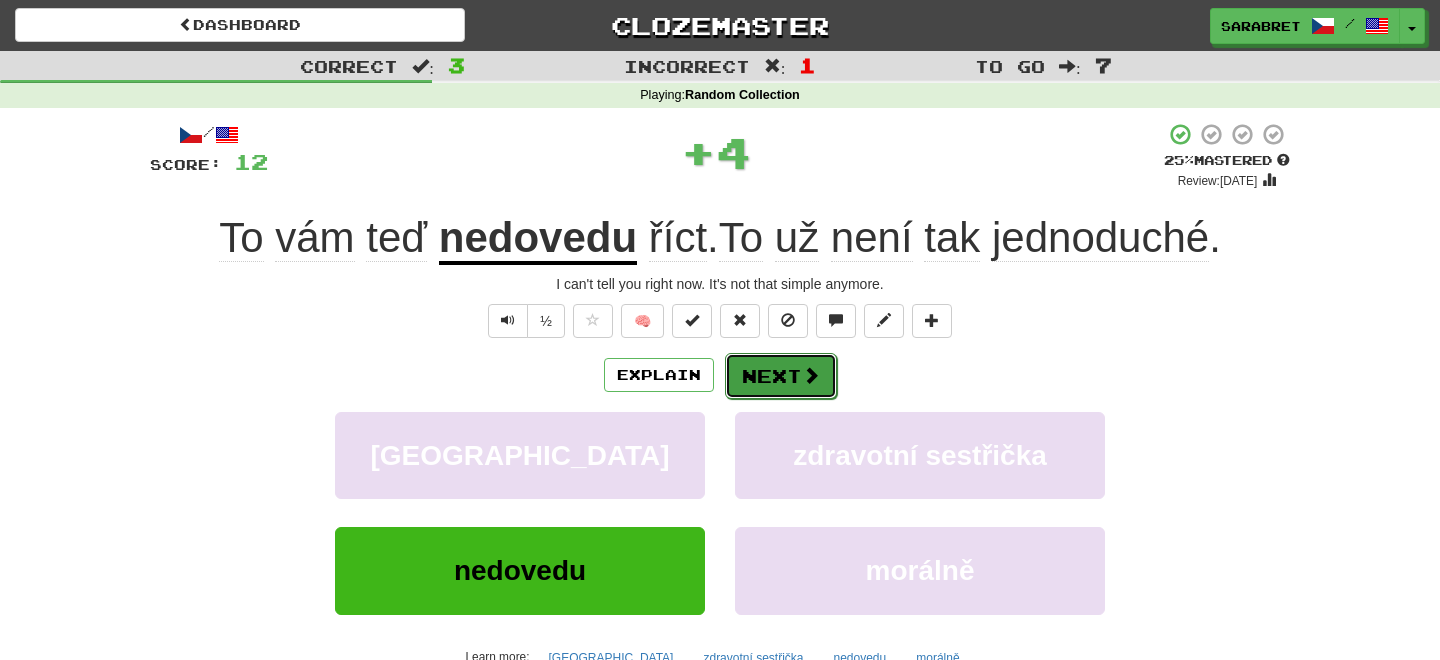 click on "Next" at bounding box center (781, 376) 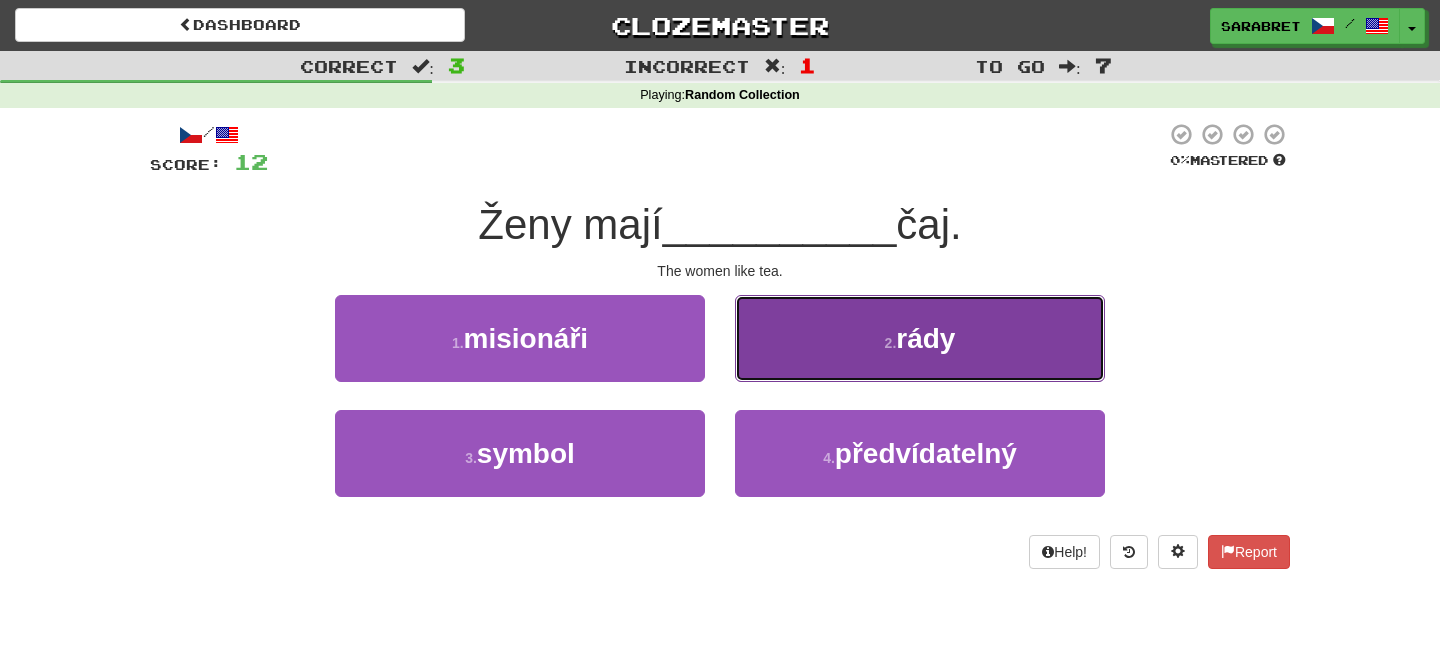 click on "2 .  rády" at bounding box center (920, 338) 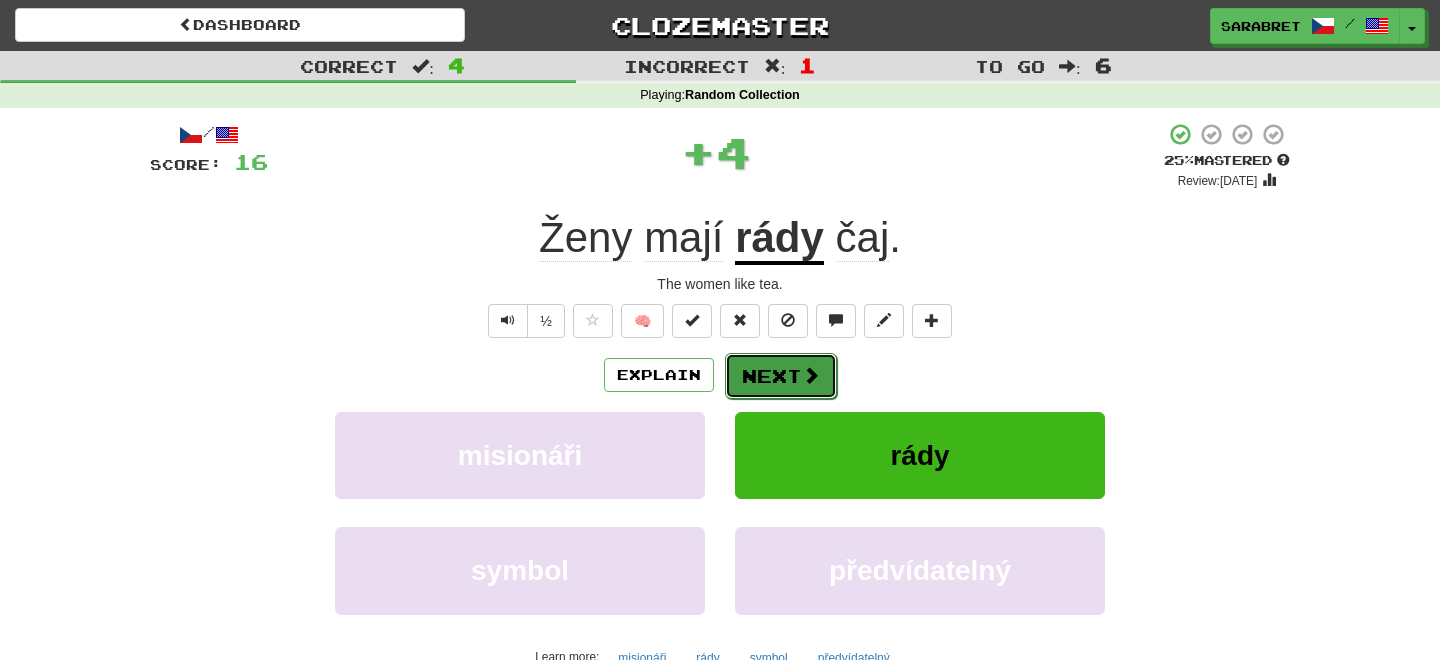 click on "Next" at bounding box center [781, 376] 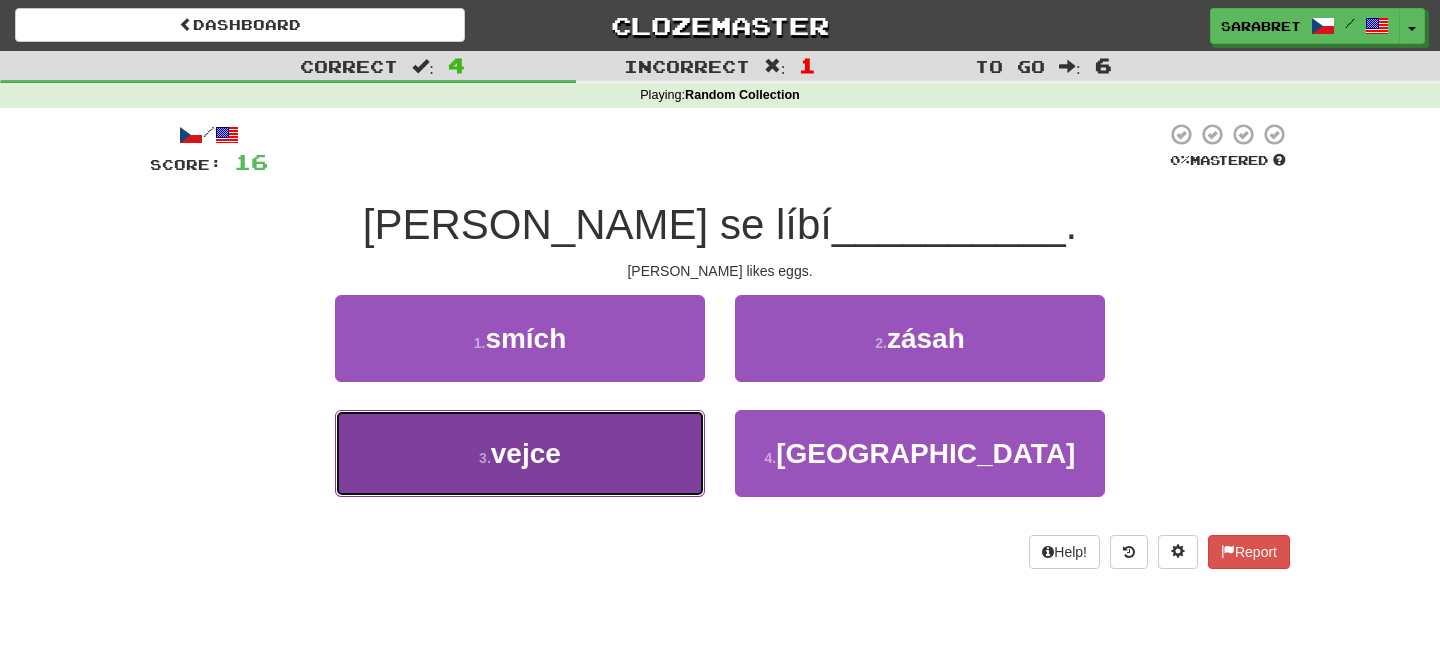 click on "3 .  vejce" at bounding box center [520, 453] 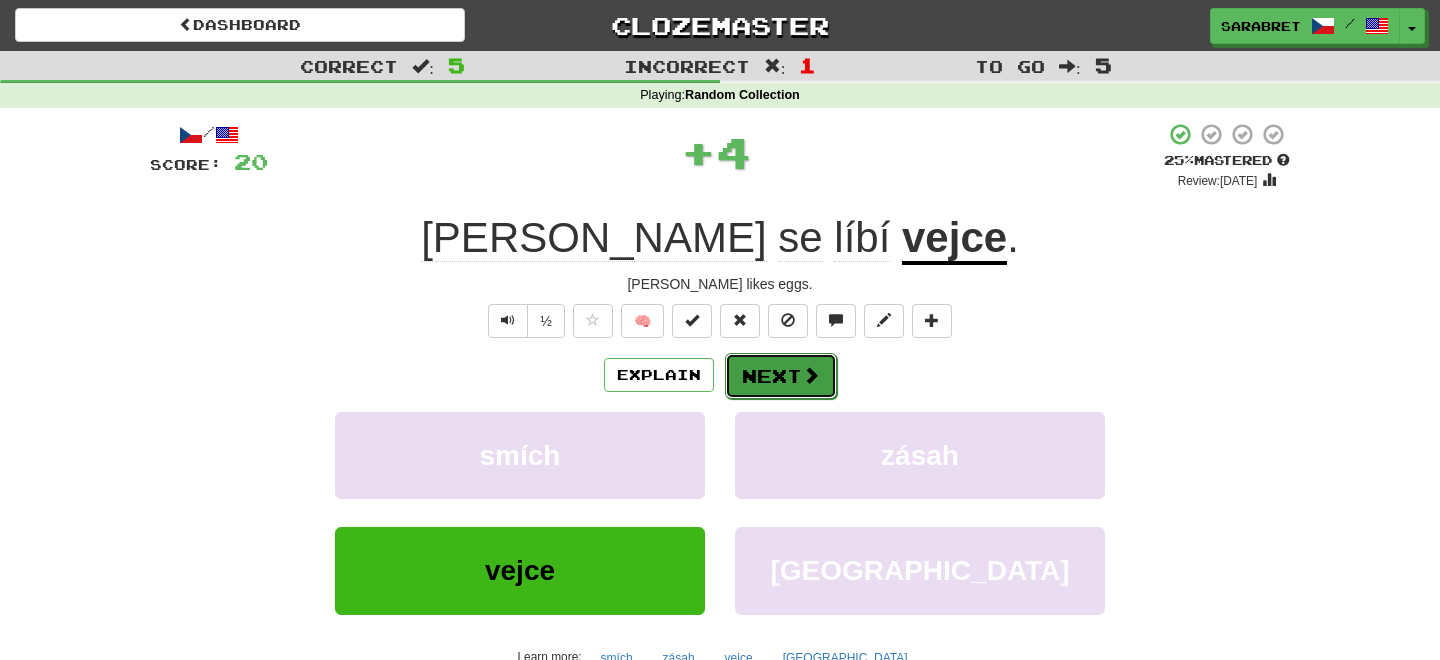 click on "Next" at bounding box center (781, 376) 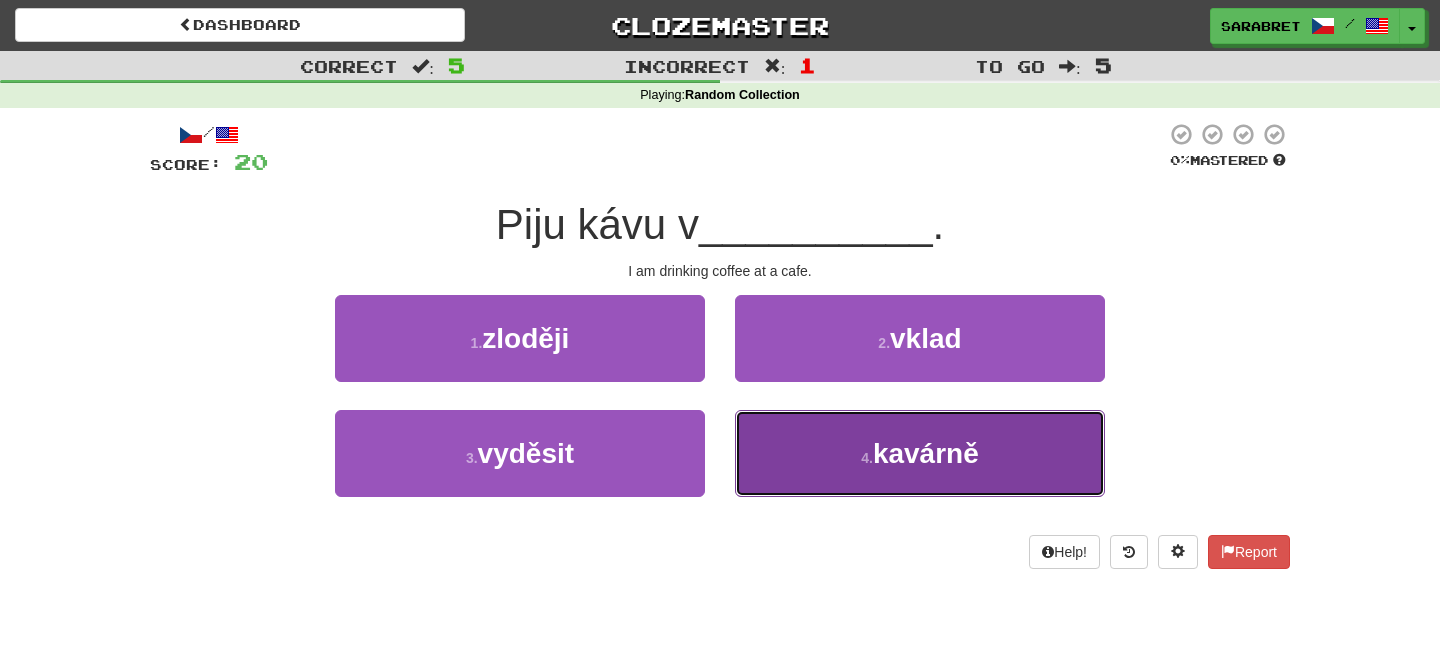 click on "4 .  kavárně" at bounding box center (920, 453) 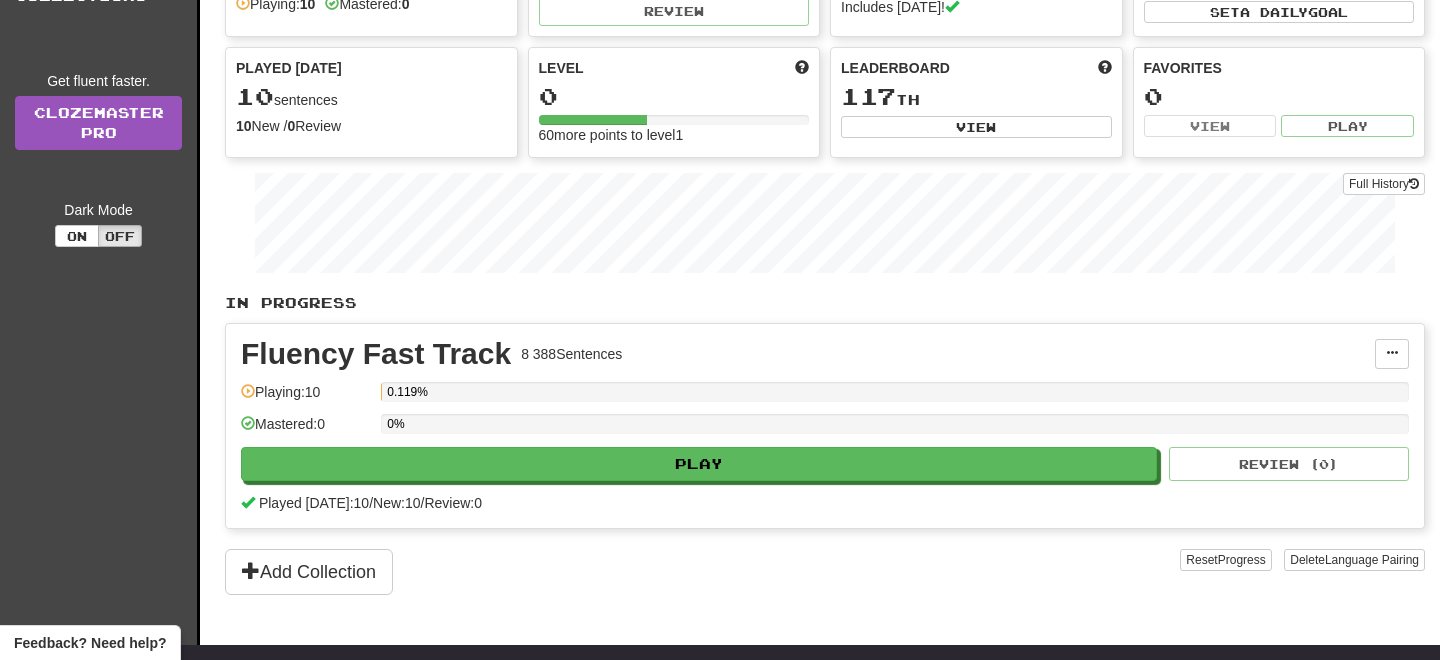 scroll, scrollTop: 0, scrollLeft: 0, axis: both 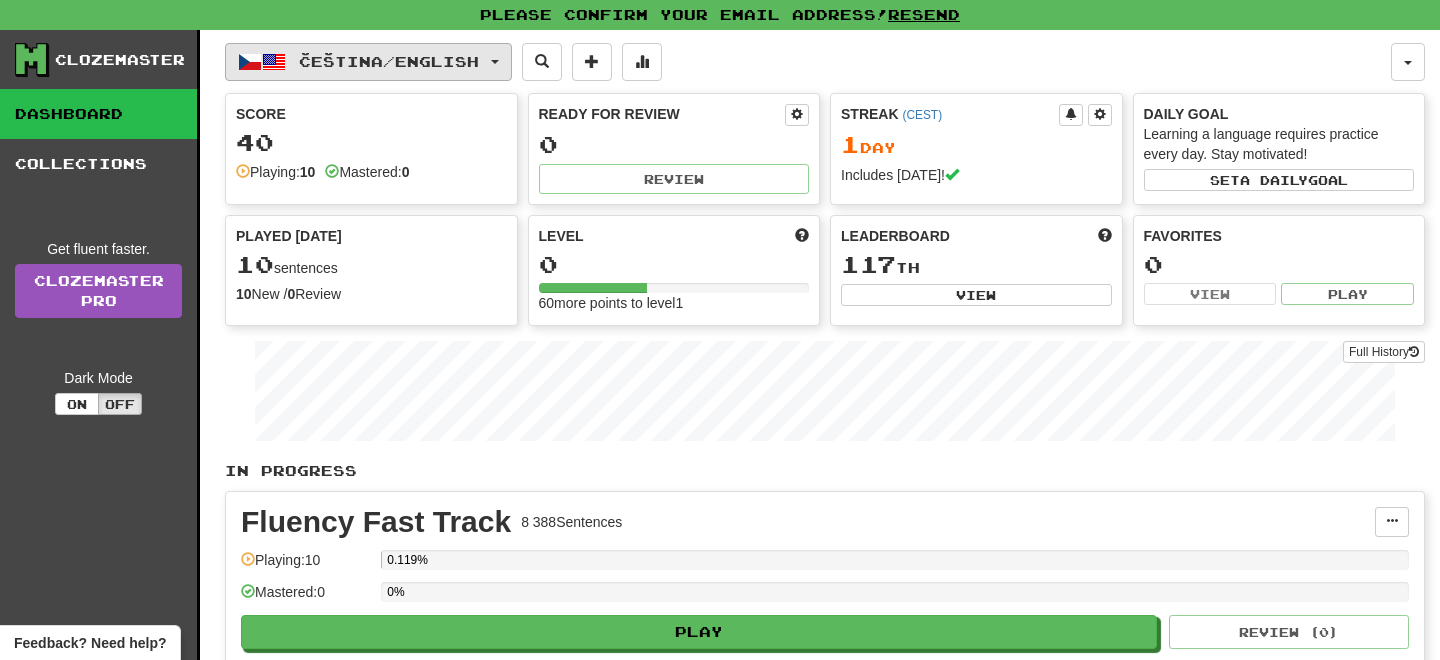 click on "Čeština  /  English" at bounding box center [368, 62] 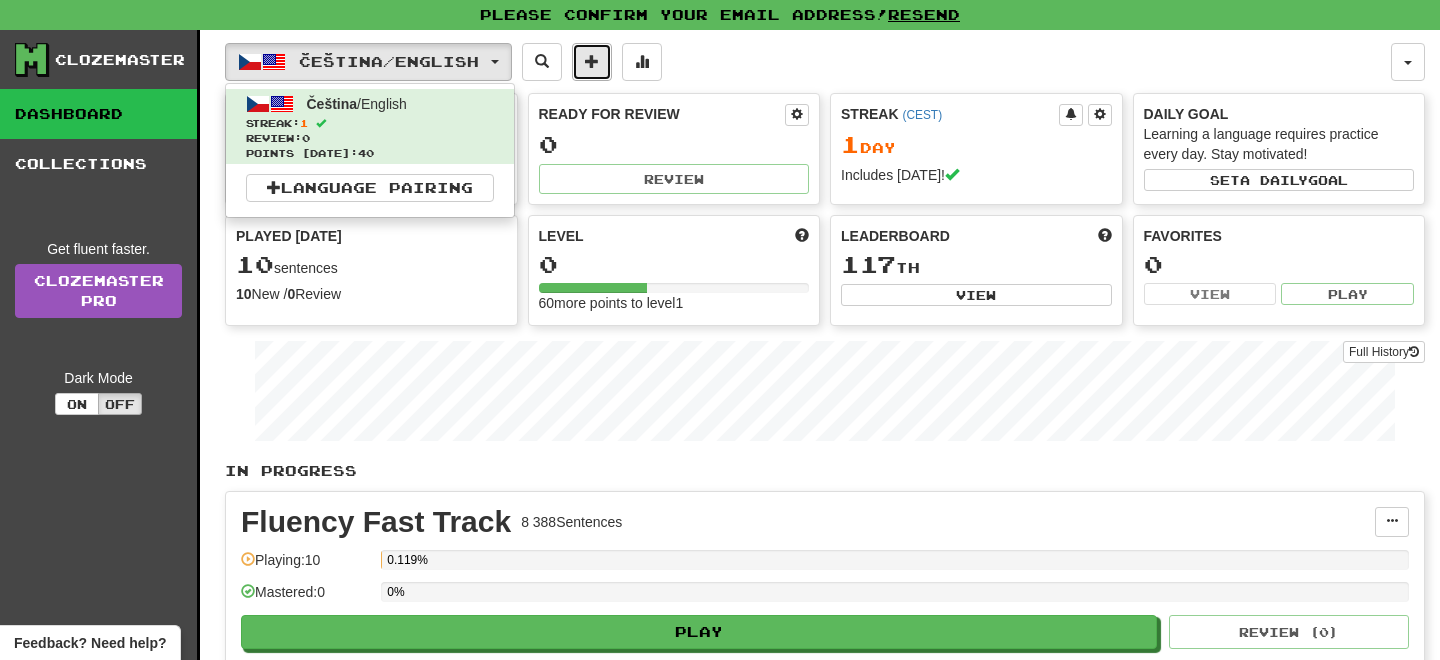 click at bounding box center [592, 61] 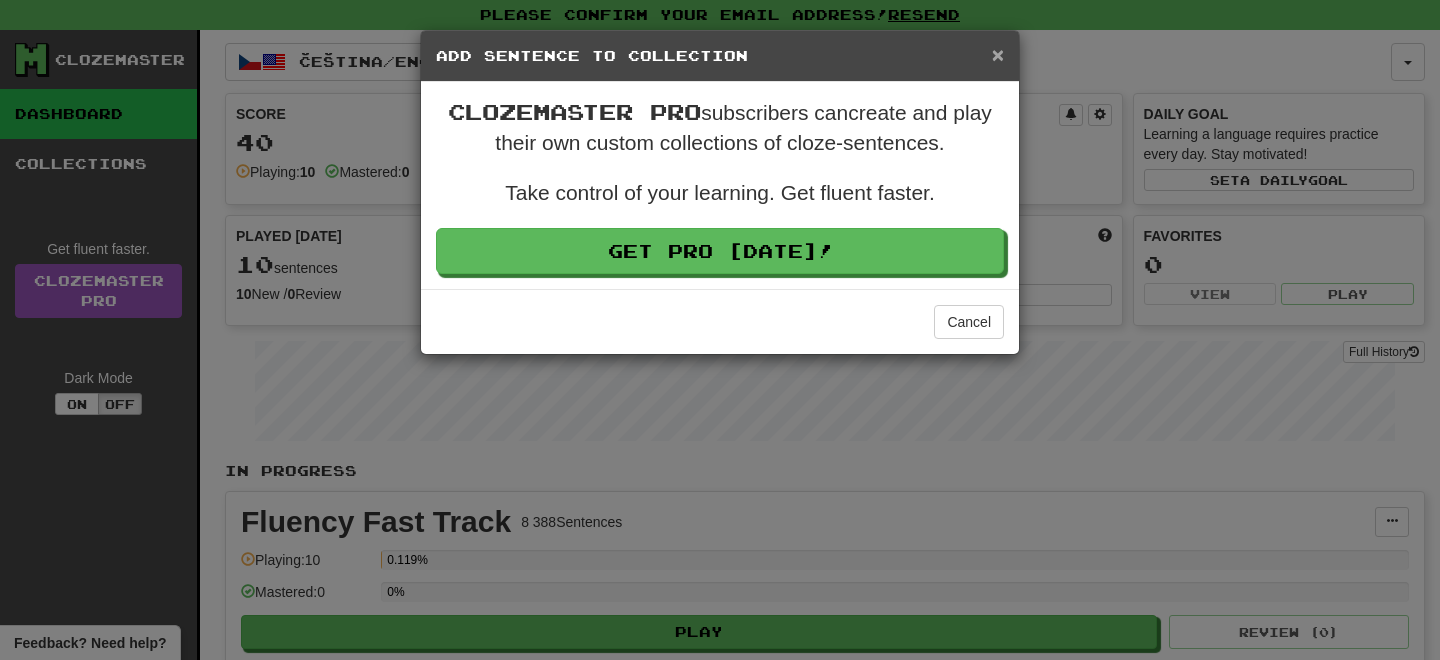 click on "×" at bounding box center [998, 54] 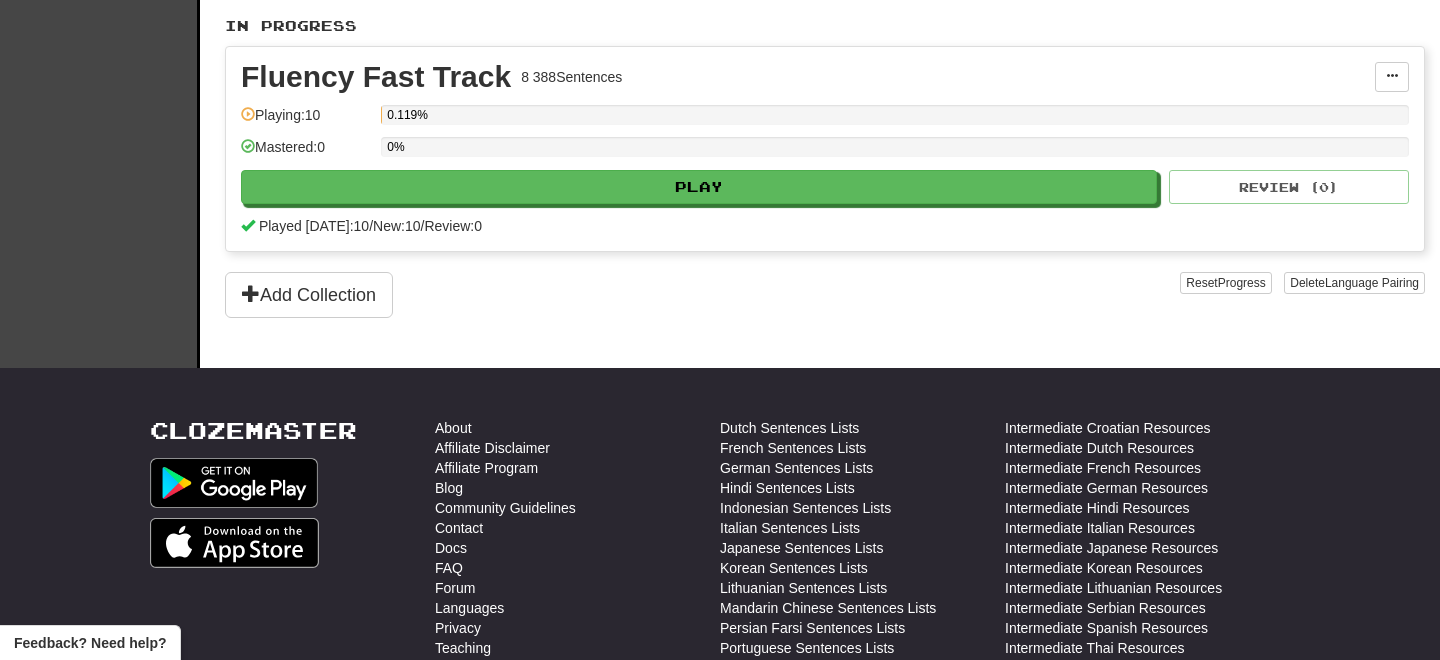 scroll, scrollTop: 444, scrollLeft: 0, axis: vertical 